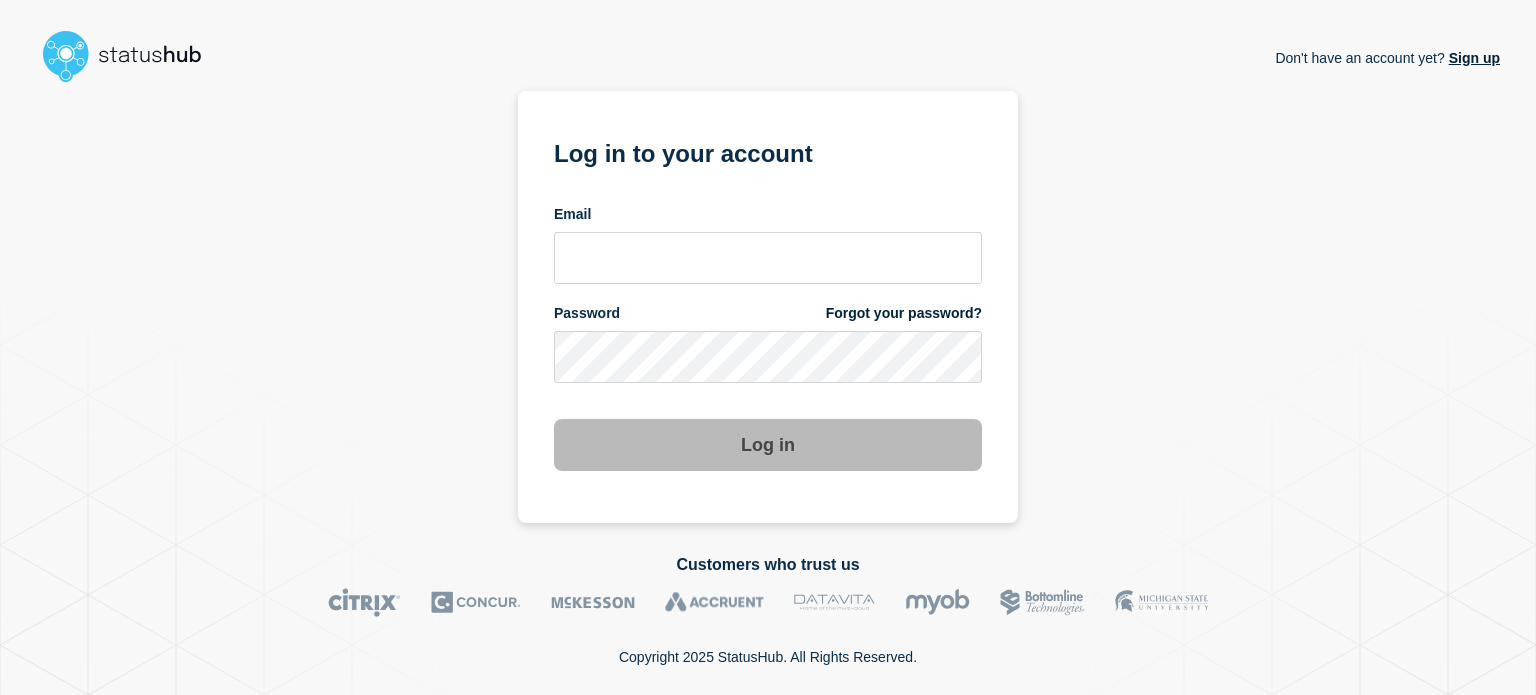 scroll, scrollTop: 0, scrollLeft: 0, axis: both 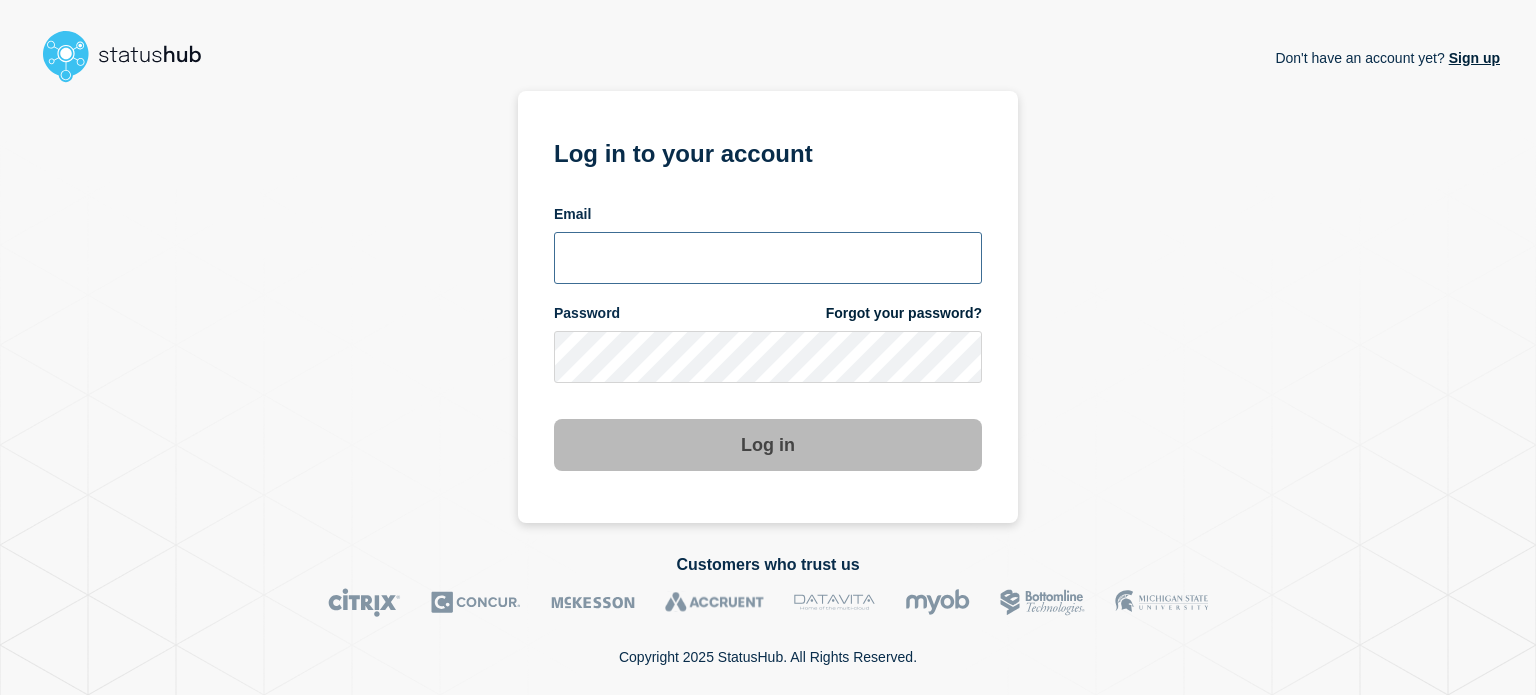type on "devin.handy@conexon.us" 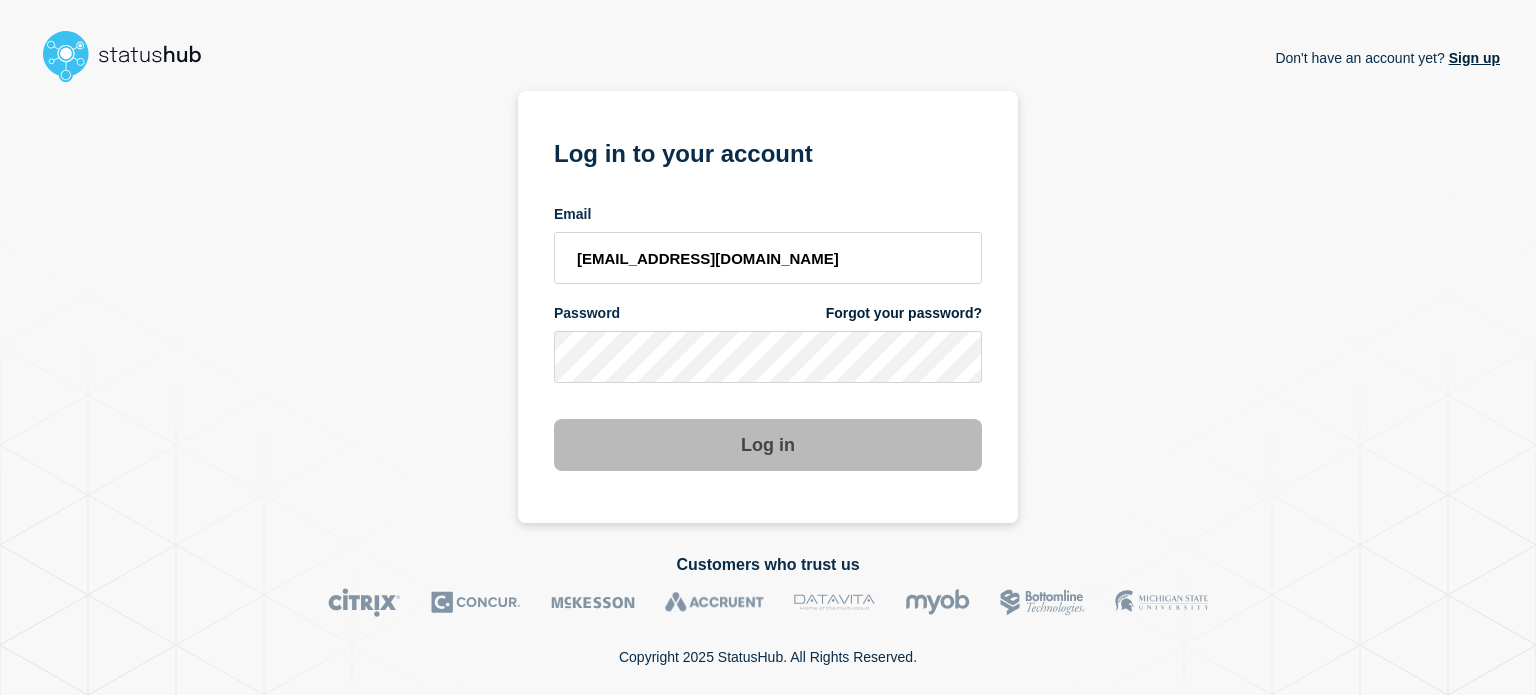 click on "Log in" at bounding box center [768, 437] 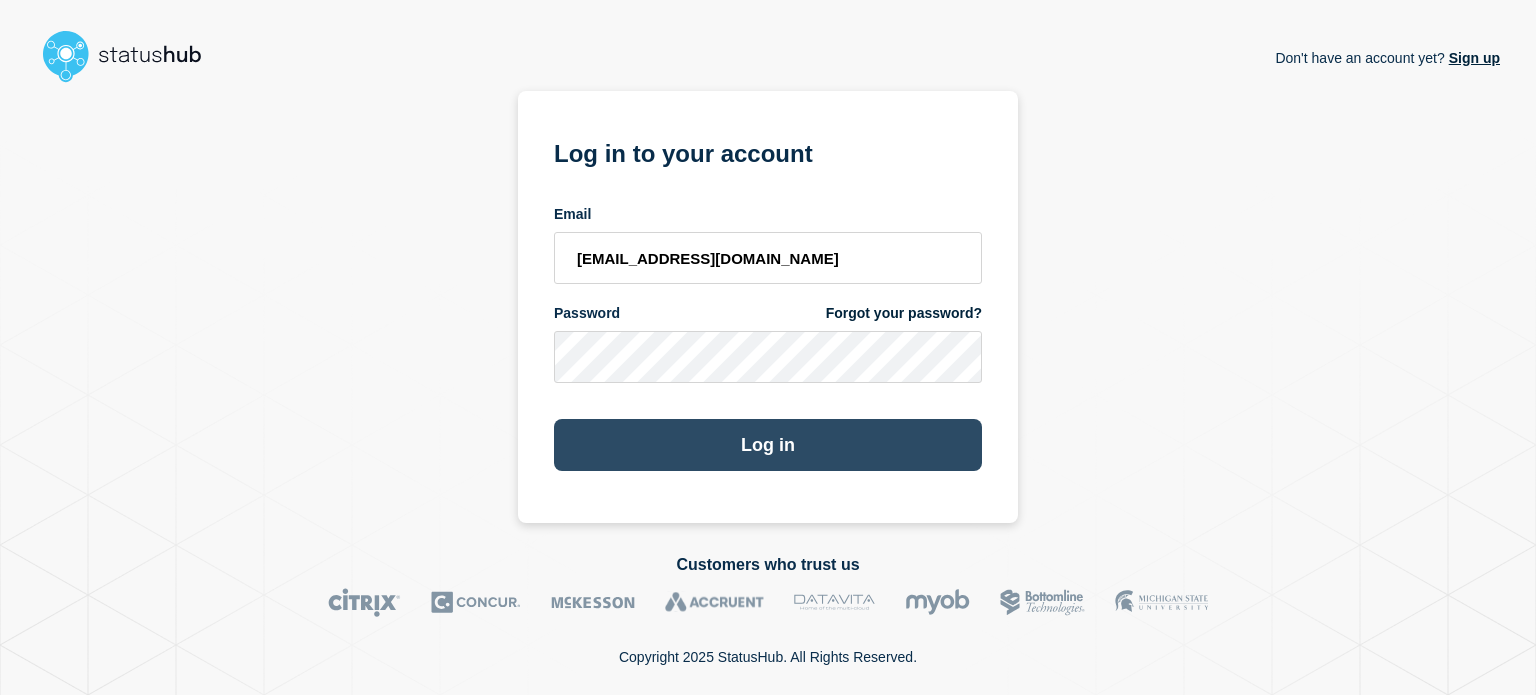click on "Log in" at bounding box center (768, 445) 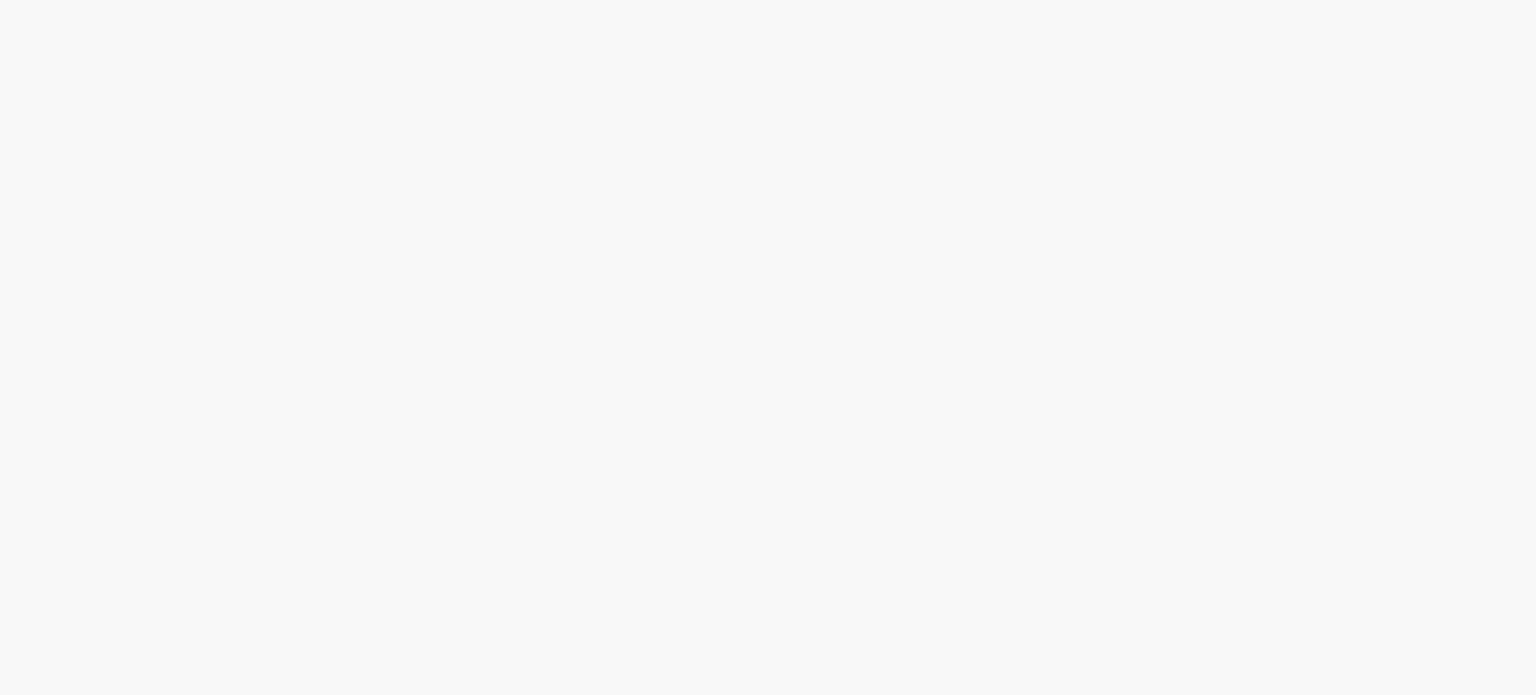 scroll, scrollTop: 0, scrollLeft: 0, axis: both 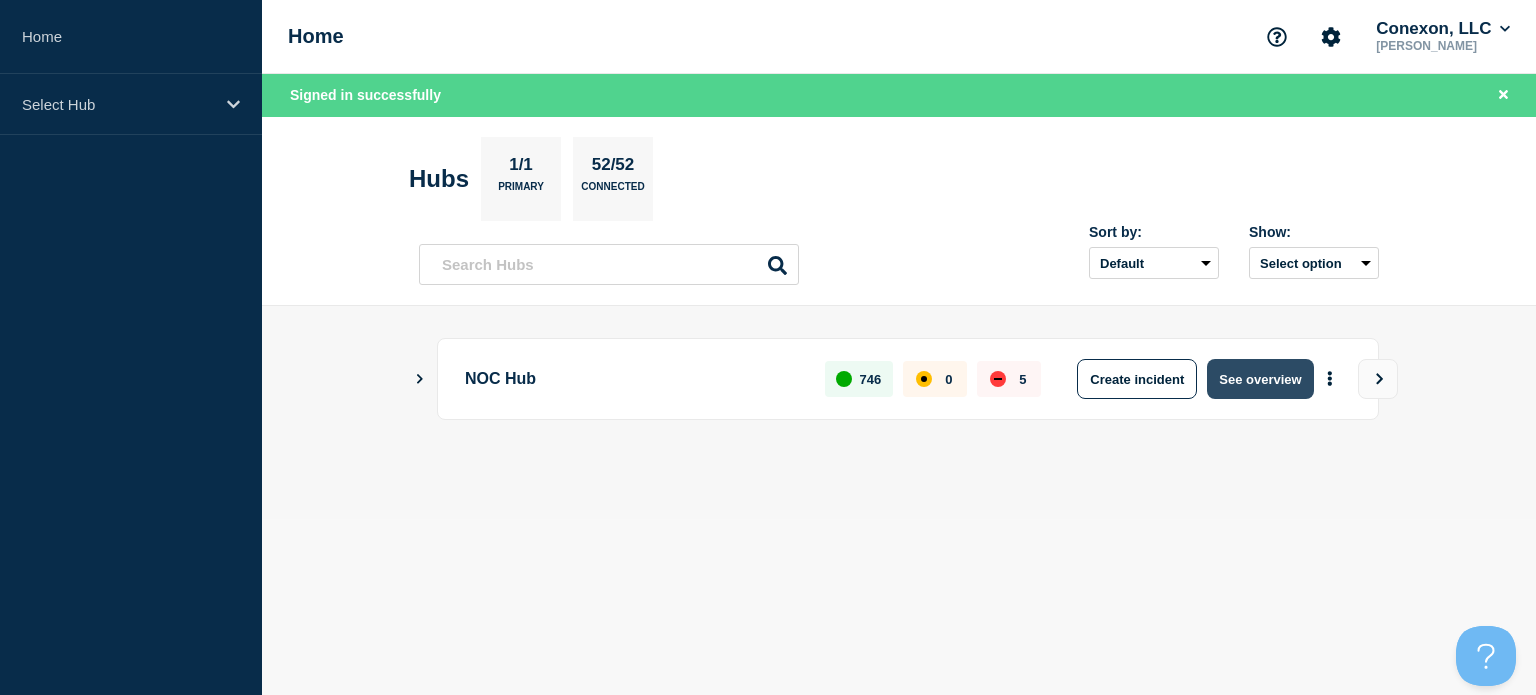 click on "See overview" at bounding box center (1260, 379) 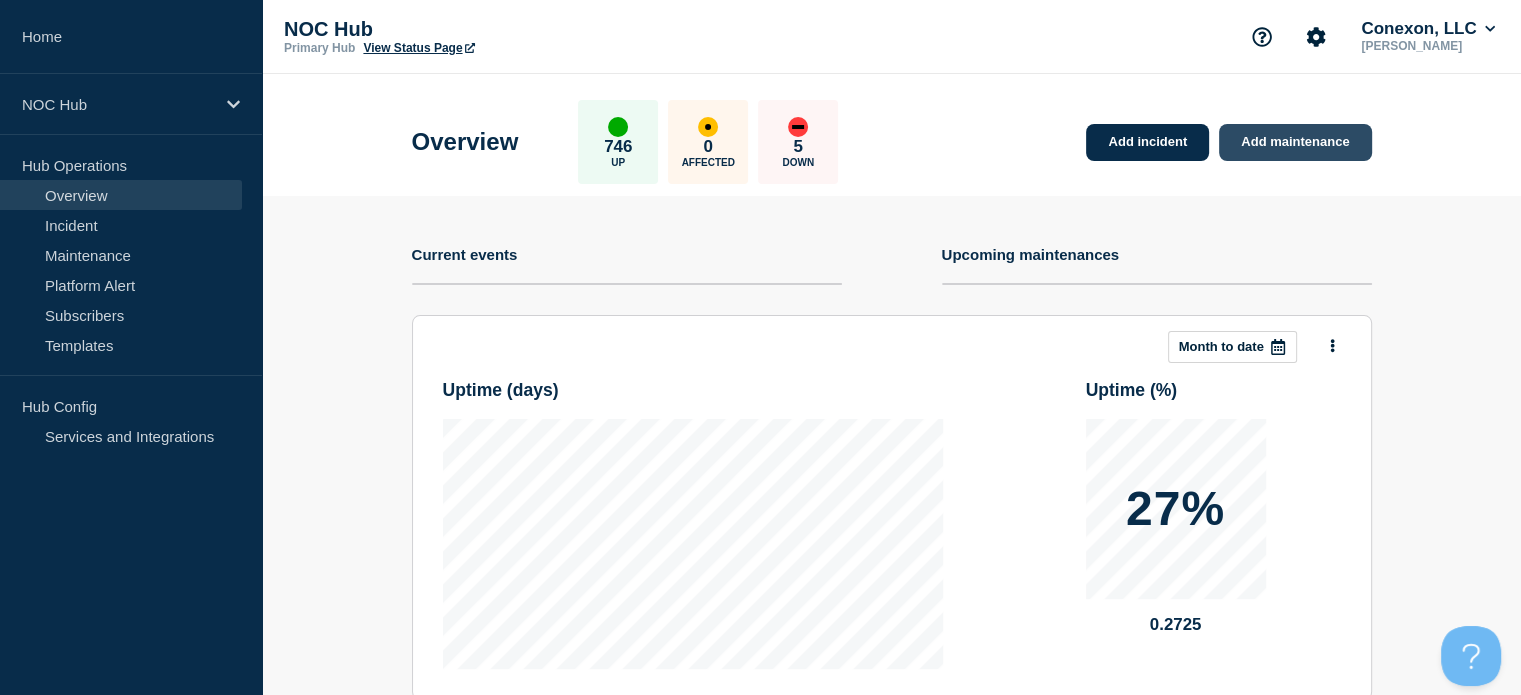 click on "Add maintenance" at bounding box center (1295, 142) 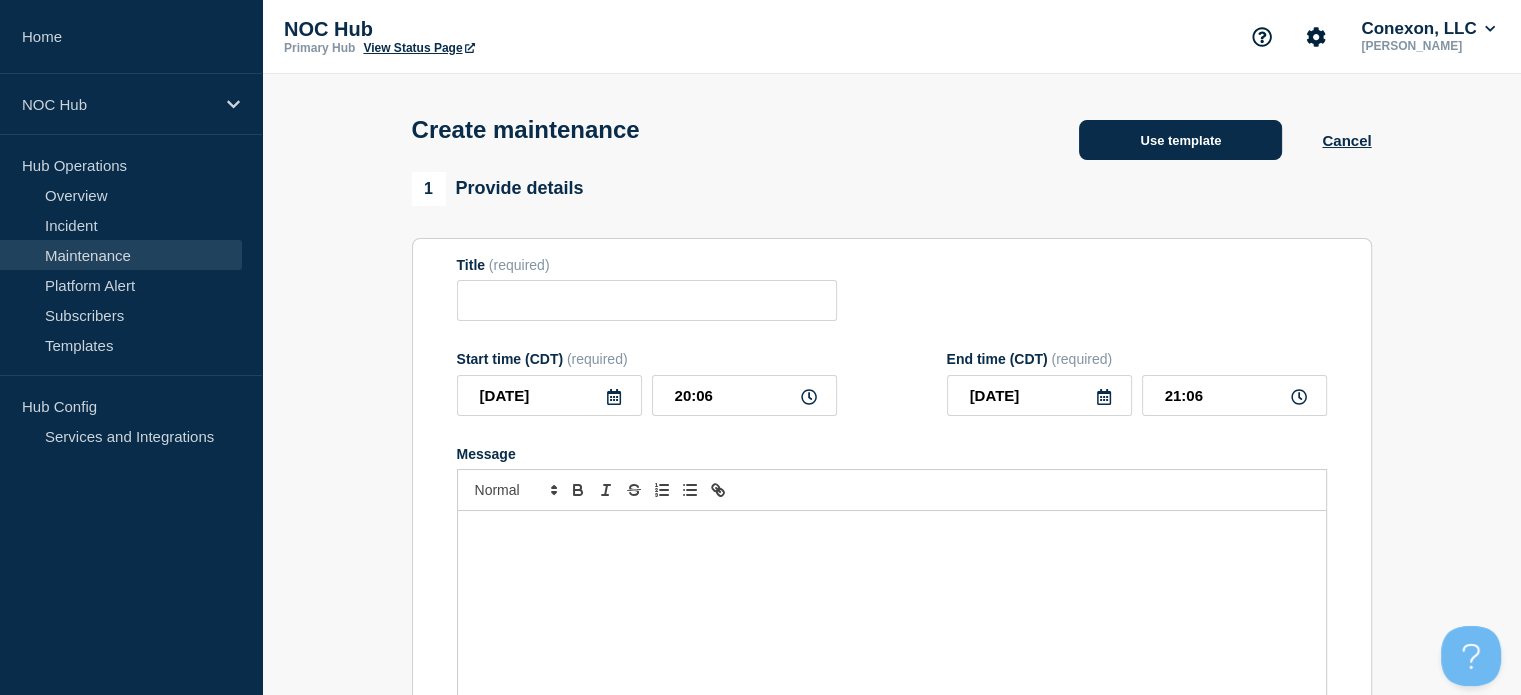 click on "Use template" at bounding box center (1180, 140) 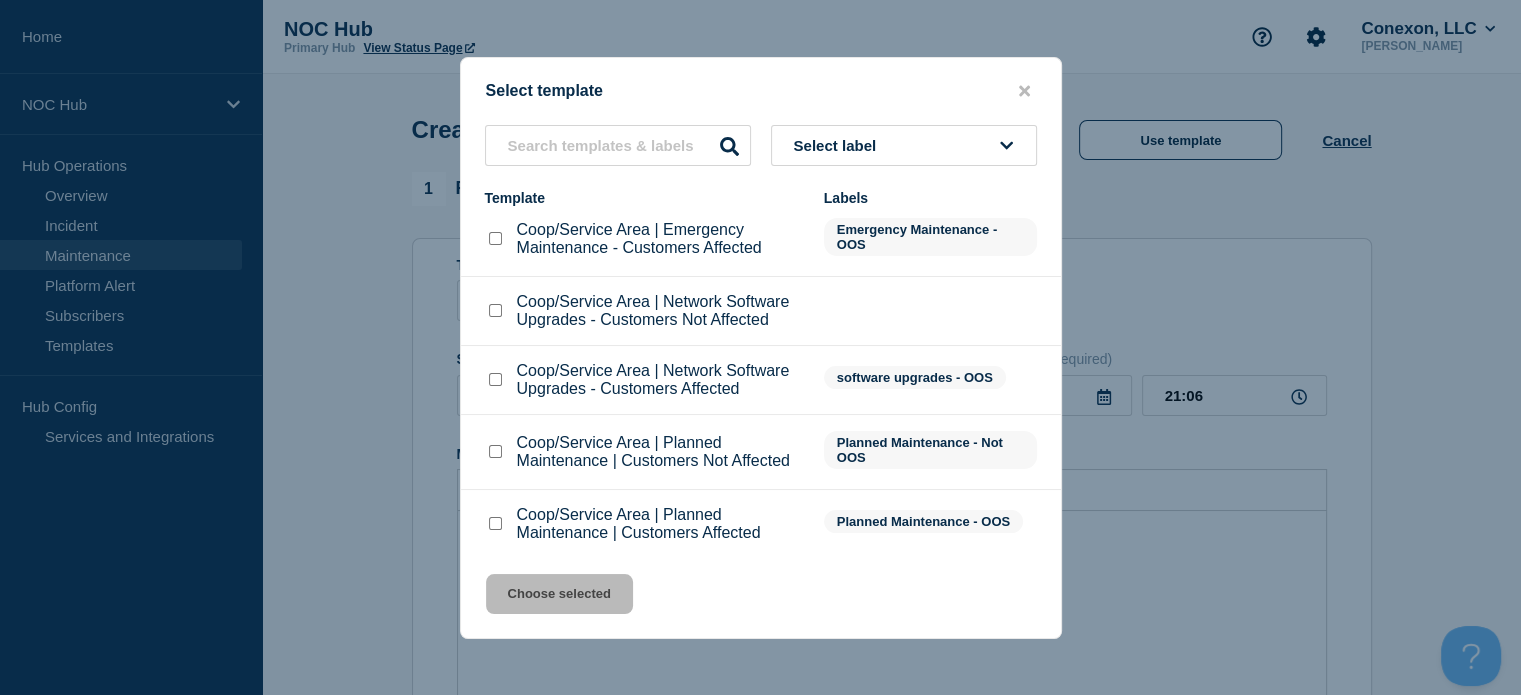 scroll, scrollTop: 23, scrollLeft: 0, axis: vertical 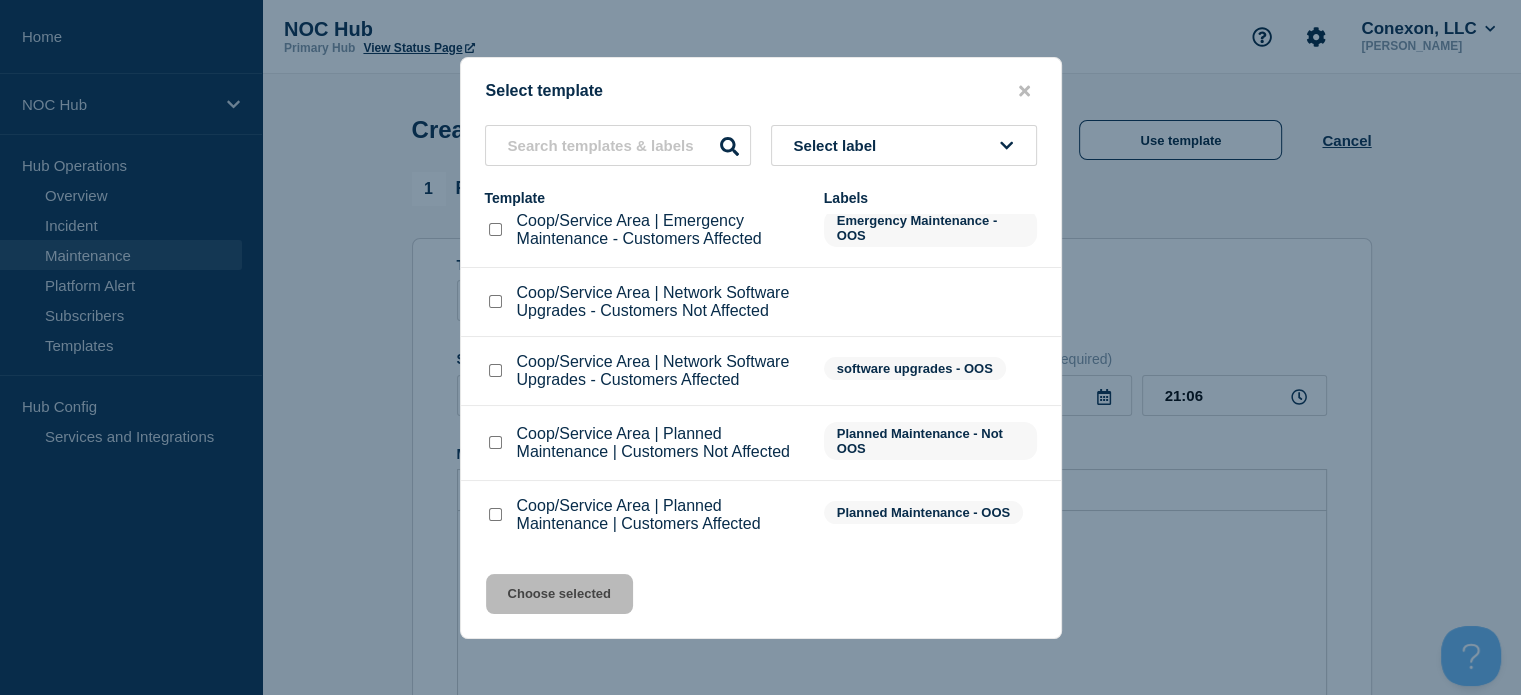 click at bounding box center [495, 514] 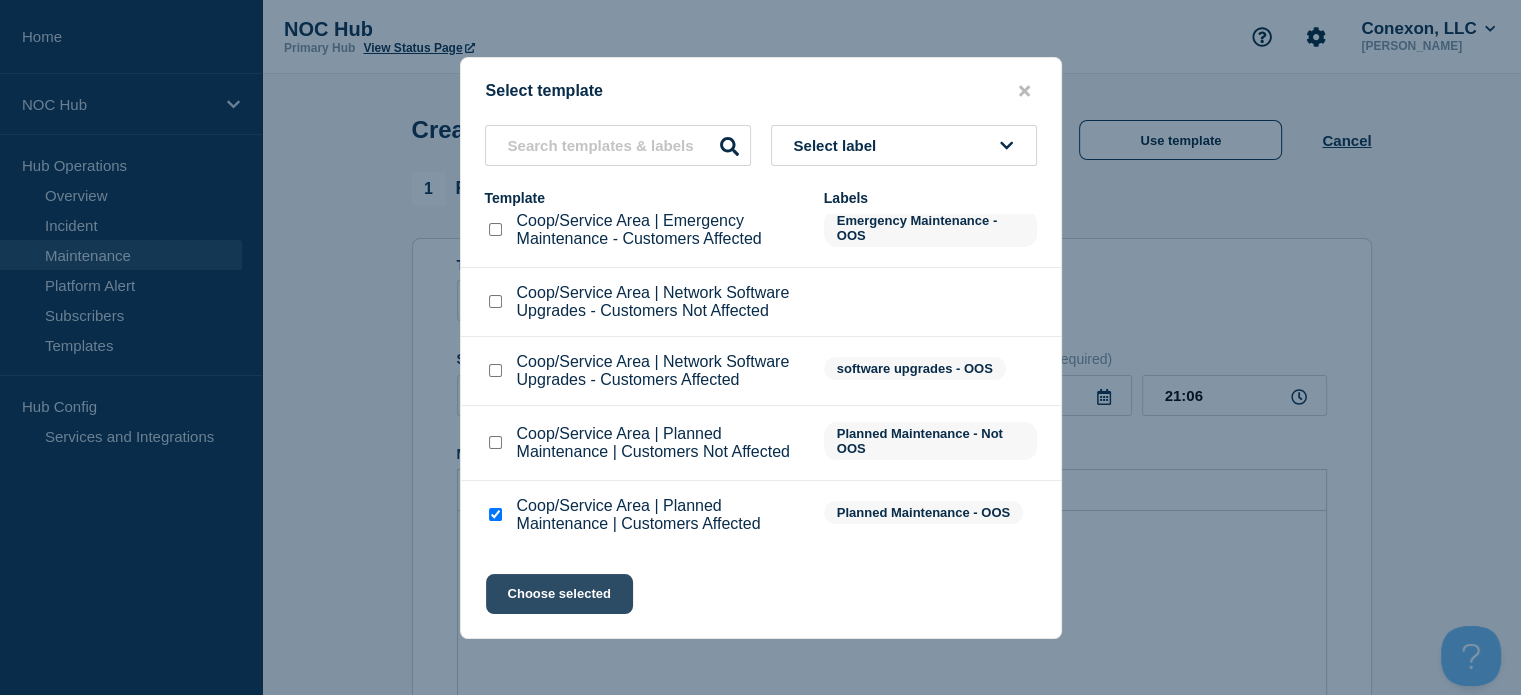 drag, startPoint x: 555, startPoint y: 594, endPoint x: 545, endPoint y: 575, distance: 21.470911 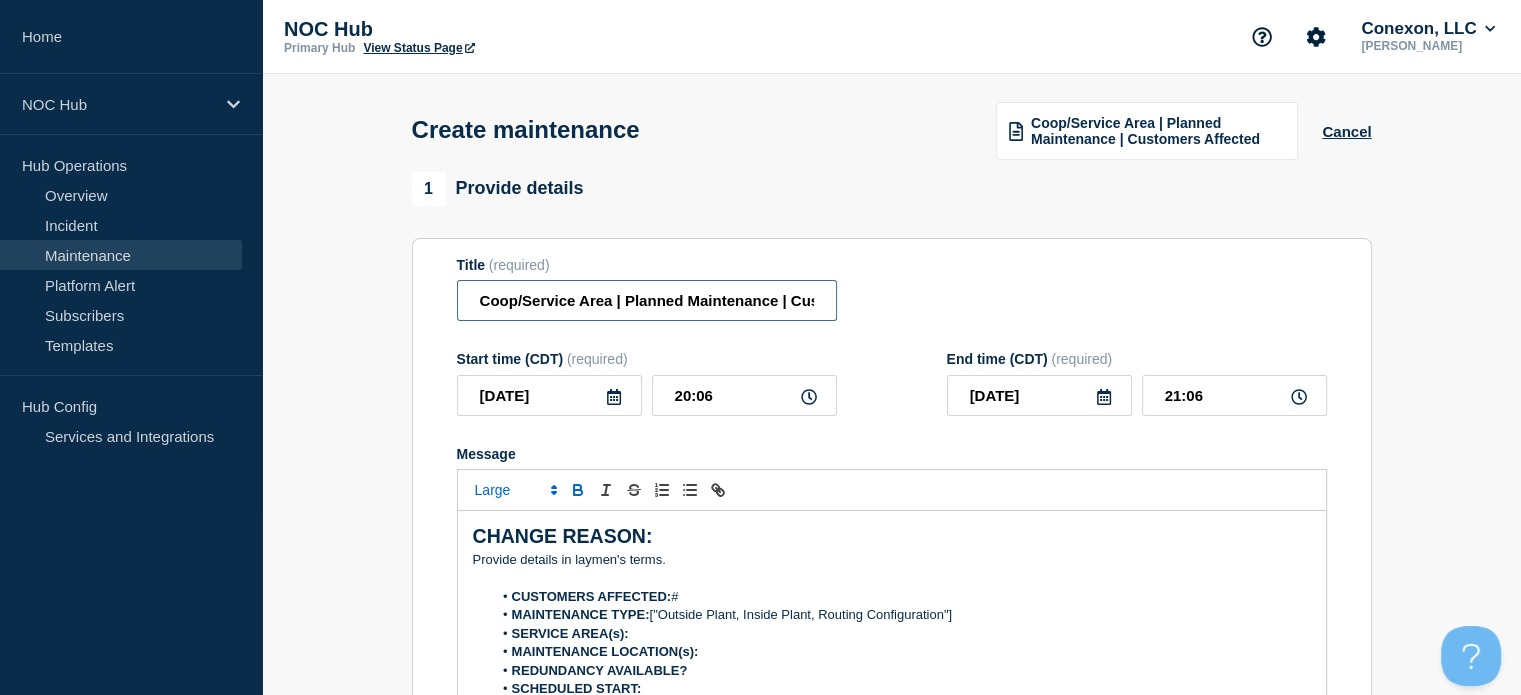drag, startPoint x: 611, startPoint y: 297, endPoint x: 382, endPoint y: 274, distance: 230.15213 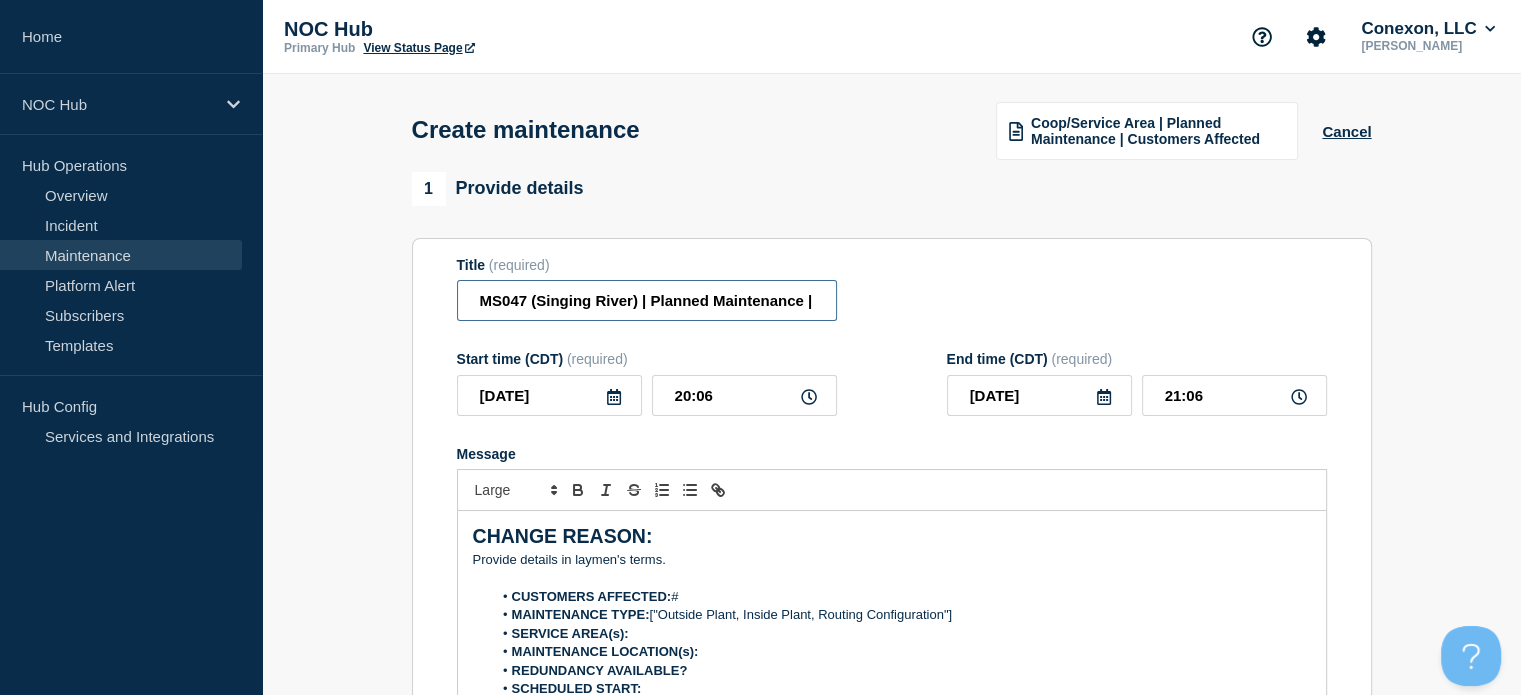type on "MS047 (Singing River) | Planned Maintenance | Customers Affected" 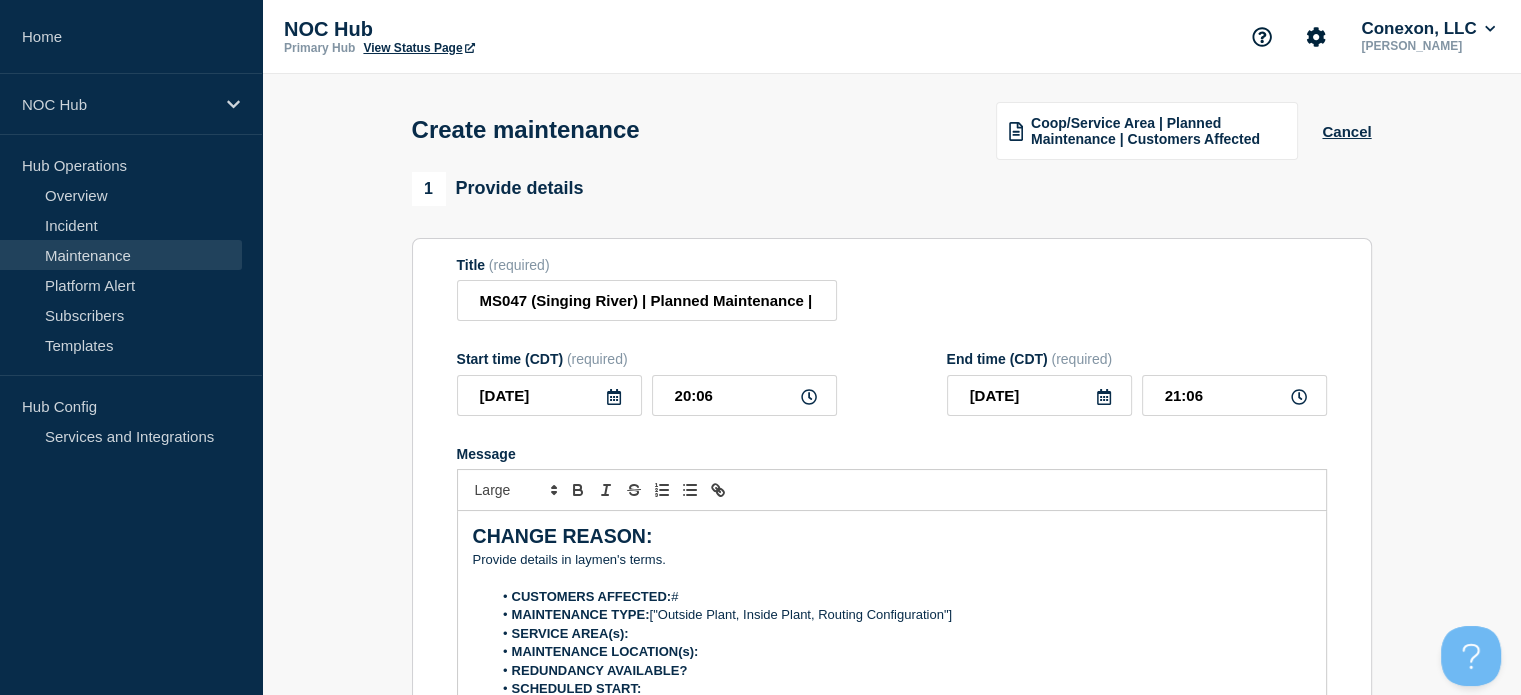 click 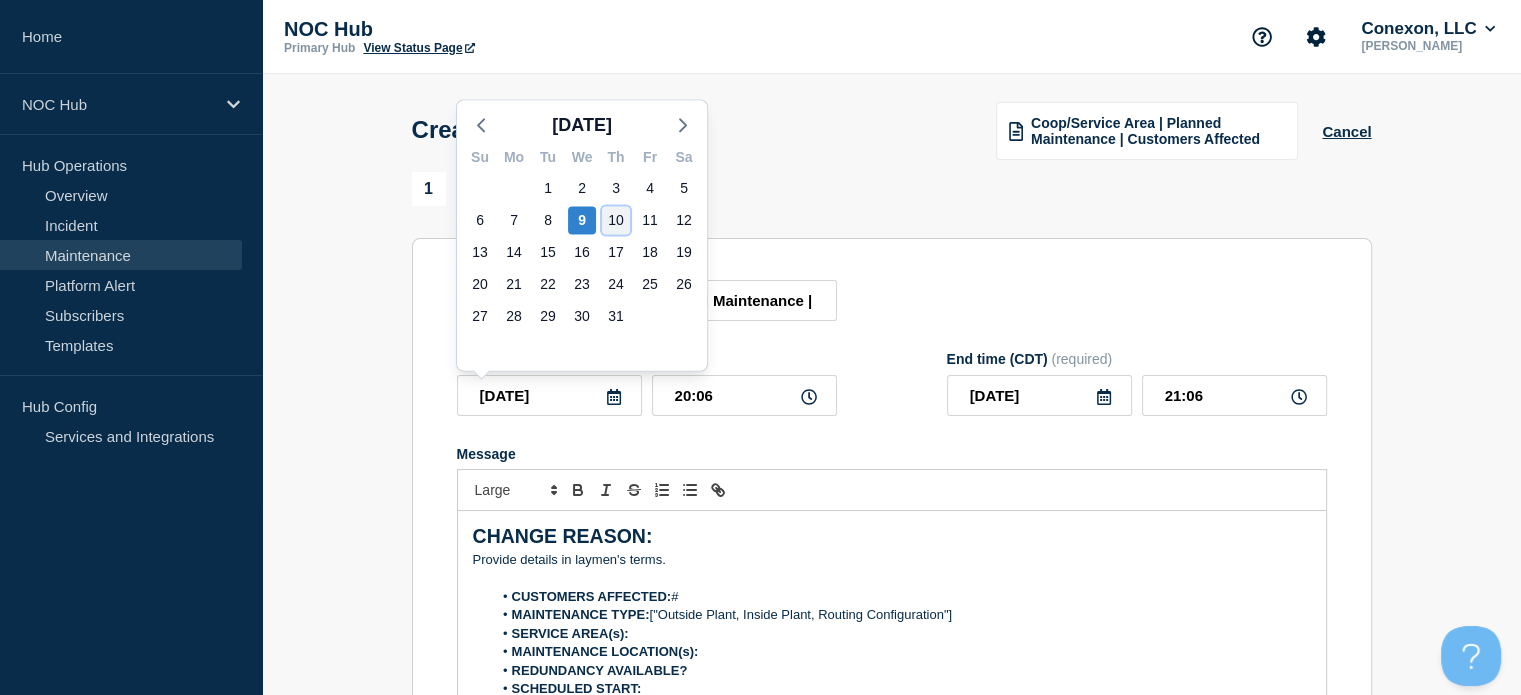 click on "10" 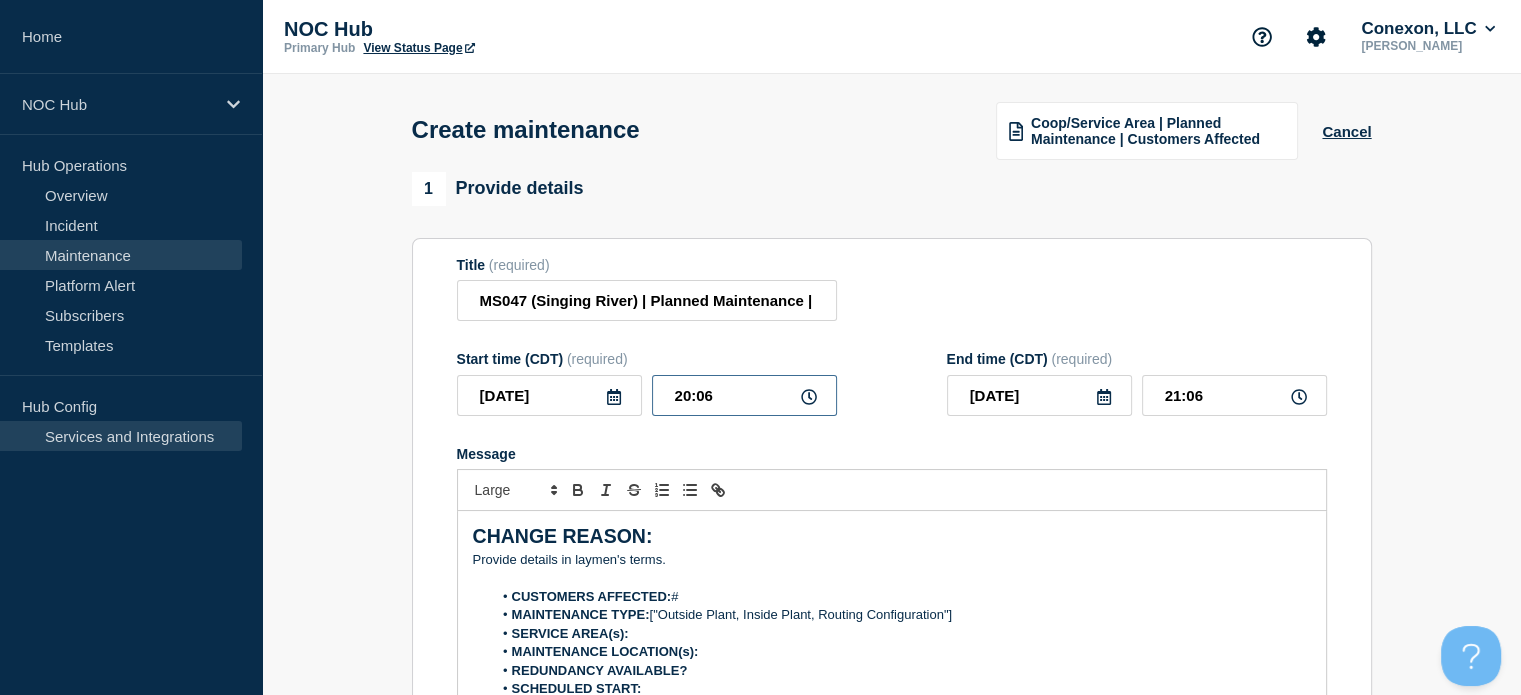 drag, startPoint x: 743, startPoint y: 392, endPoint x: 0, endPoint y: 428, distance: 743.87164 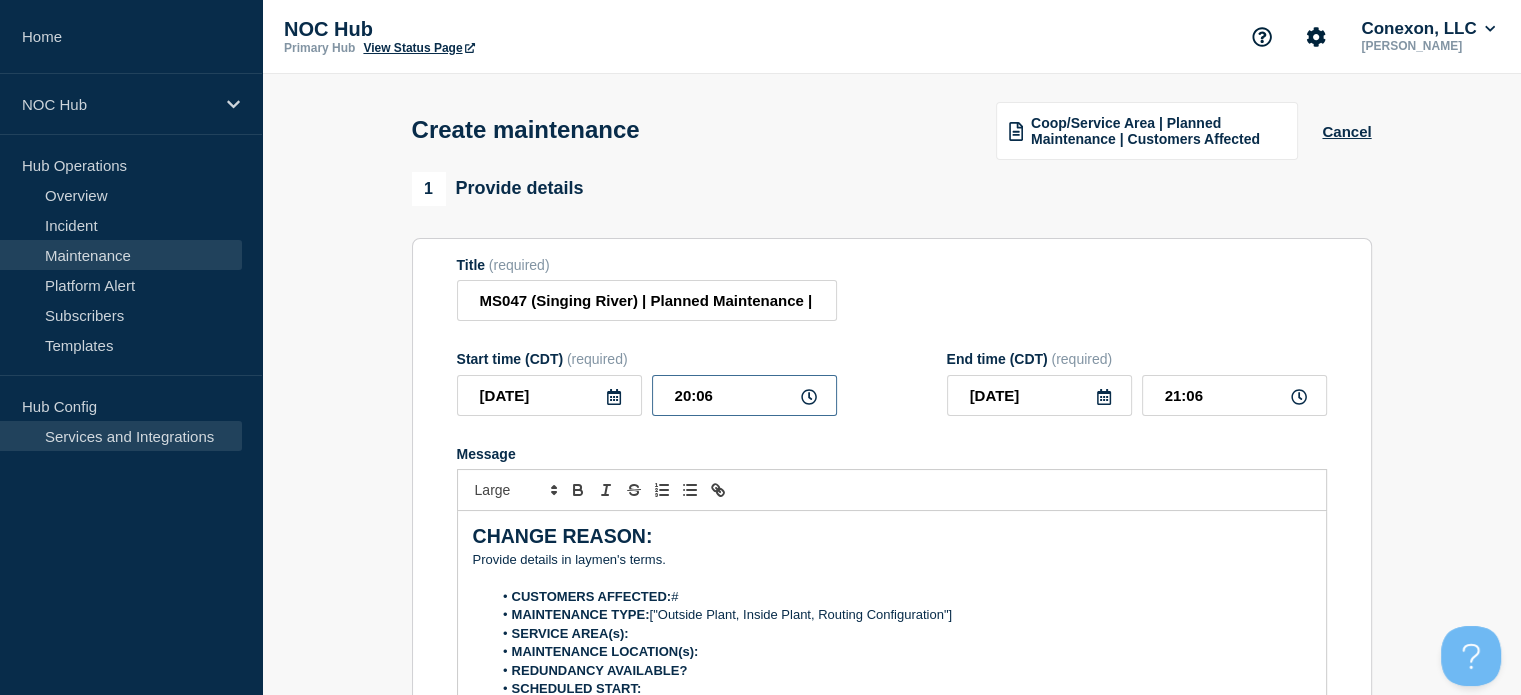 click on "Home NOC Hub Hub Operations Overview  Incident  Maintenance  Platform Alert  Subscribers  Templates  Hub Config Services and Integrations  NOC Hub Primary Hub View Status Page  Conexon, LLC  [PERSON_NAME] Create maintenance Coop/Service Area | Planned Maintenance | Customers Affected Cancel 1  Provide details  Title  (required) MS047 (Singing River) | Planned Maintenance | Customers Affected Start time (CDT)  (required) [DATE] 20:06 End time (CDT)  (required) [DATE] 21:06 Message  CHANGE REASON: ﻿Provide details in laymen's terms.  CUSTOMERS AFFECTED:  # MAINTENANCE TYPE:  ["Outside Plant, Inside Plant, Routing Configuration"] SERVICE AREA(s):  MAINTENANCE LOCATION(s): REDUNDANCY AVAILABLE? SCHEDULED START: SCHEDULED END: CNOC TICKET: You received this email because you are subscribed to Conexon NOC service status notifications. Suppress automated incidents during maintenance 2  Recurring maintenance  Repeat maintenance 3  Set affected Services  You have not selected any services yet. Select Services" 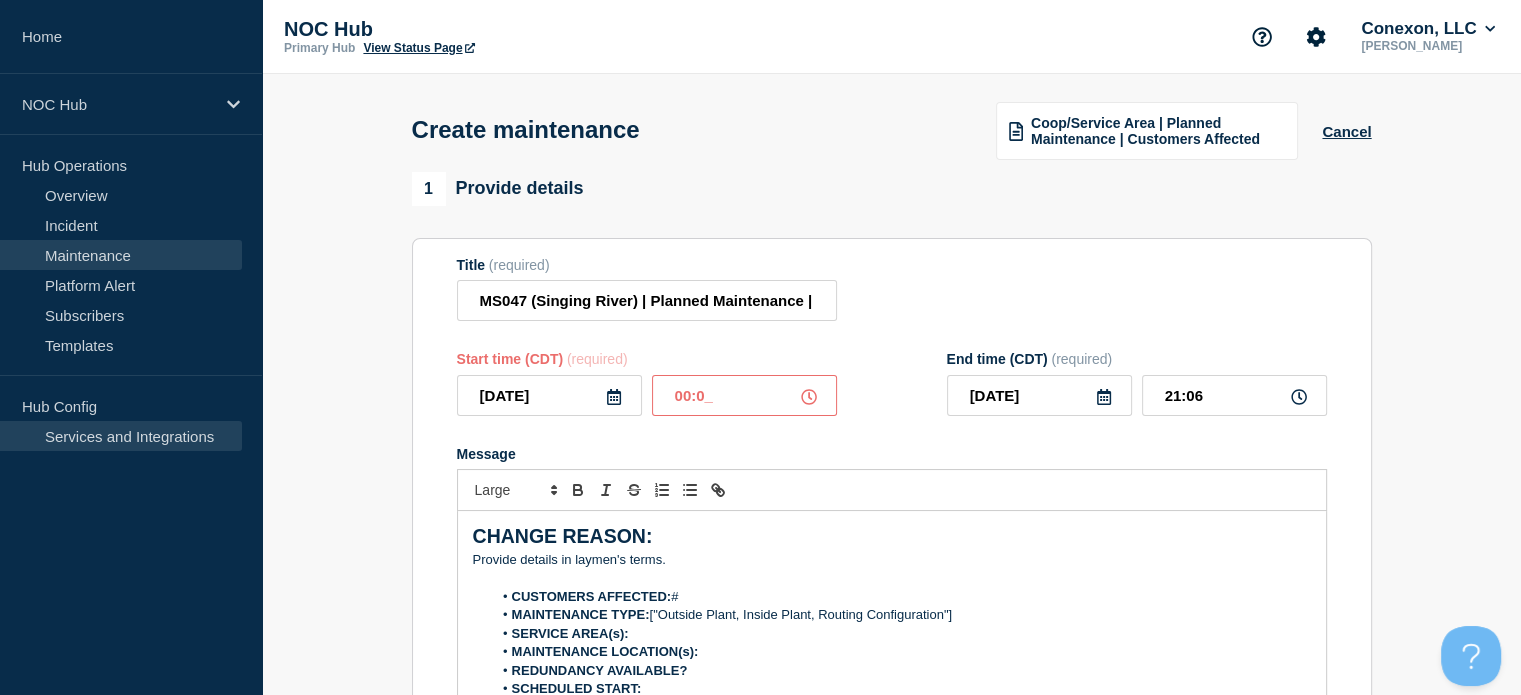 type on "00:00" 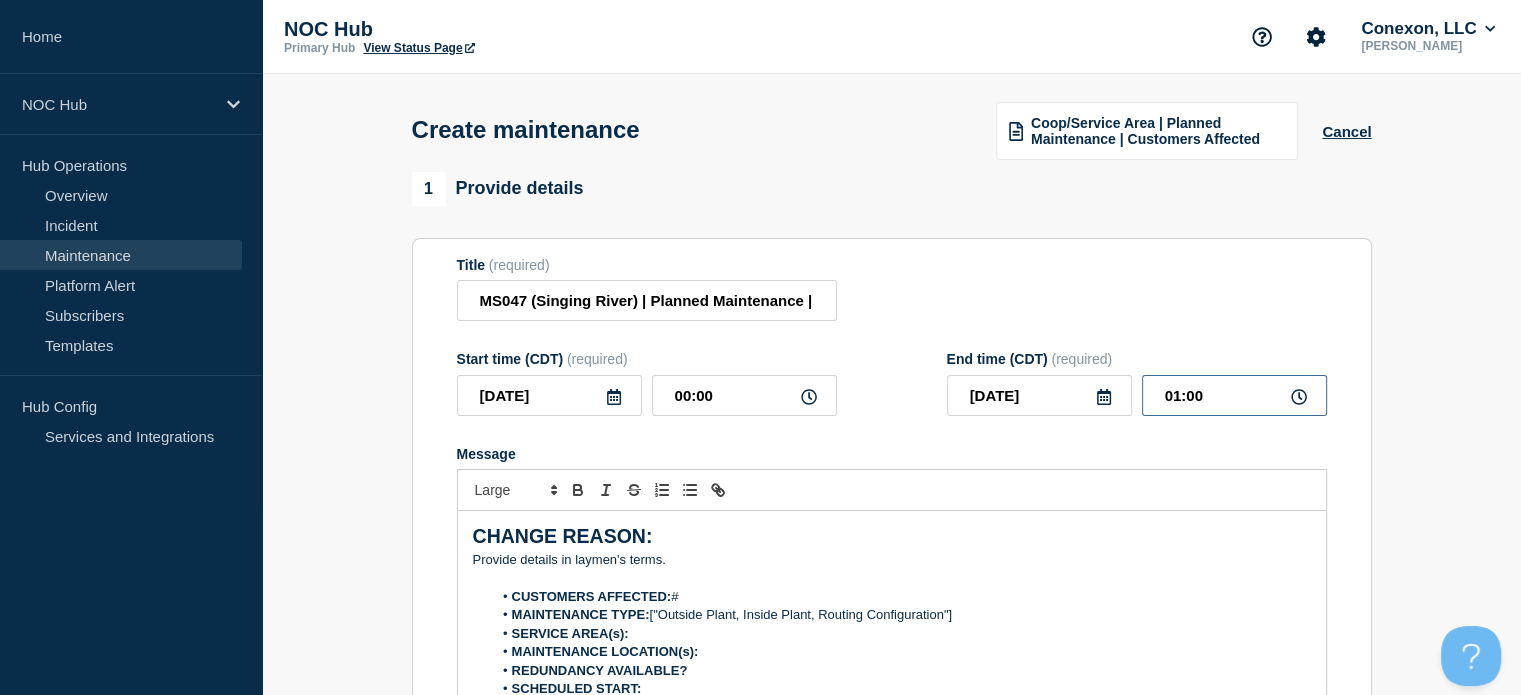 drag, startPoint x: 1229, startPoint y: 403, endPoint x: 0, endPoint y: 707, distance: 1266.0399 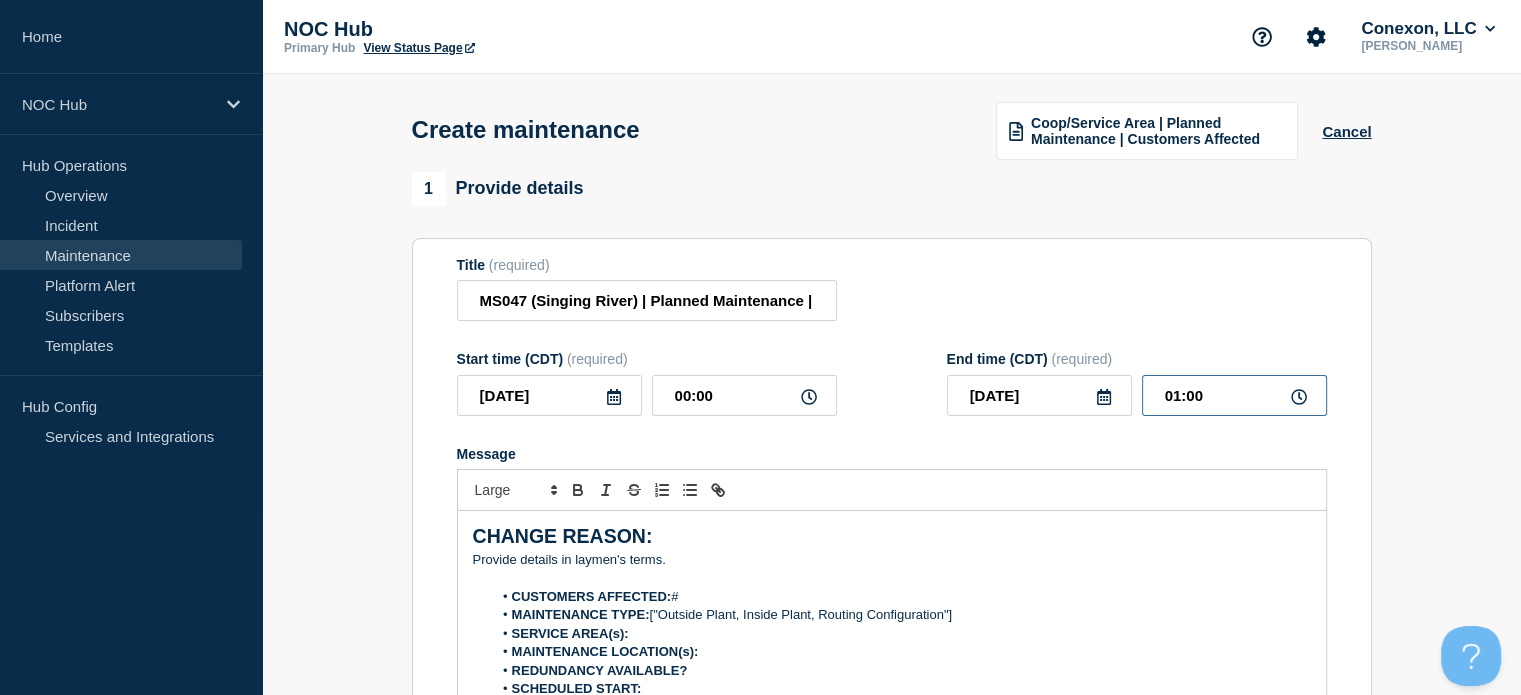 click on "Home NOC Hub Hub Operations Overview  Incident  Maintenance  Platform Alert  Subscribers  Templates  Hub Config Services and Integrations  NOC Hub Primary Hub View Status Page  Conexon, LLC  [PERSON_NAME] Create maintenance Coop/Service Area | Planned Maintenance | Customers Affected Cancel 1  Provide details  Title  (required) MS047 (Singing River) | Planned Maintenance | Customers Affected Start time (CDT)  (required) [DATE] 00:00 End time (CDT)  (required) [DATE] 01:00 Message  CHANGE REASON: ﻿Provide details in laymen's terms.  CUSTOMERS AFFECTED:  # MAINTENANCE TYPE:  ["Outside Plant, Inside Plant, Routing Configuration"] SERVICE AREA(s):  MAINTENANCE LOCATION(s): REDUNDANCY AVAILABLE? SCHEDULED START: SCHEDULED END: CNOC TICKET: You received this email because you are subscribed to Conexon NOC service status notifications. Suppress automated incidents during maintenance 2  Recurring maintenance  Repeat maintenance 3  Set affected Services  You have not selected any services yet. 4 Cancel" at bounding box center (760, 347) 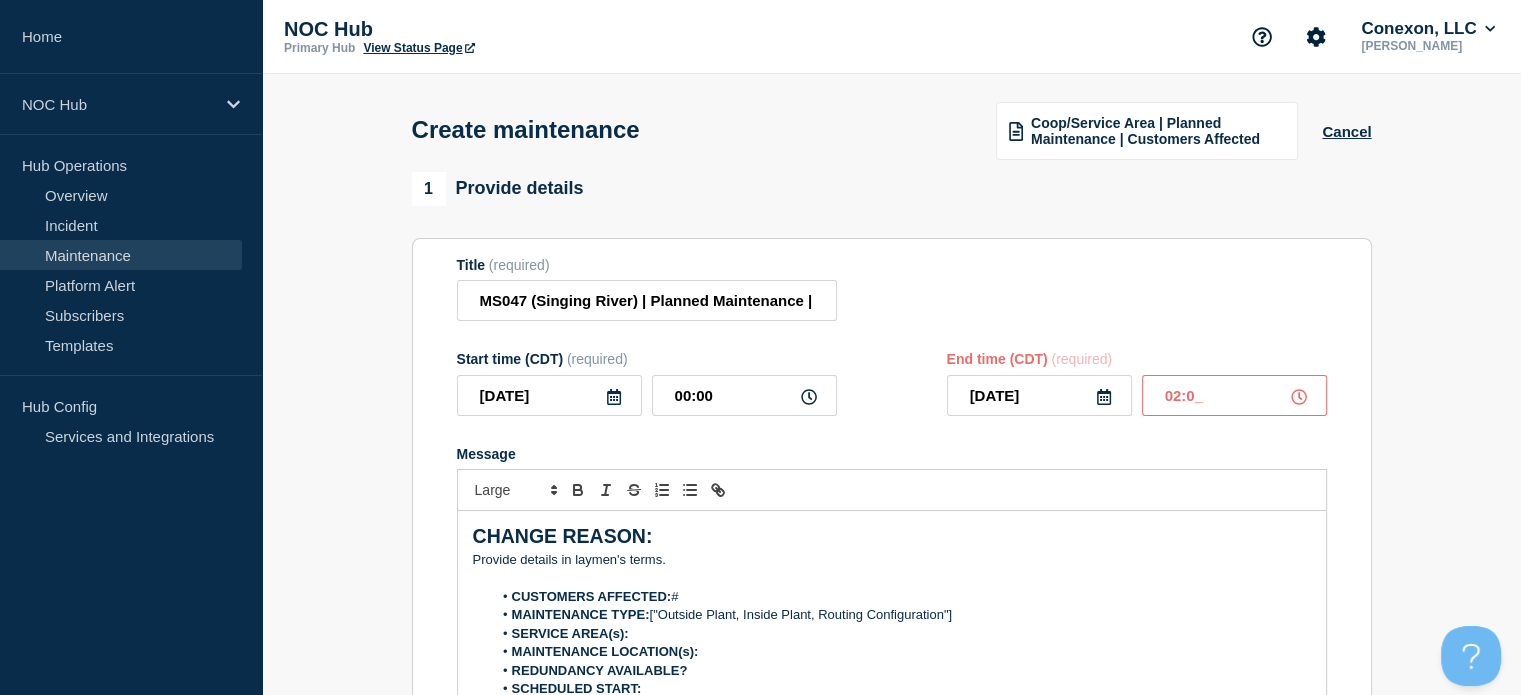 type on "02:00" 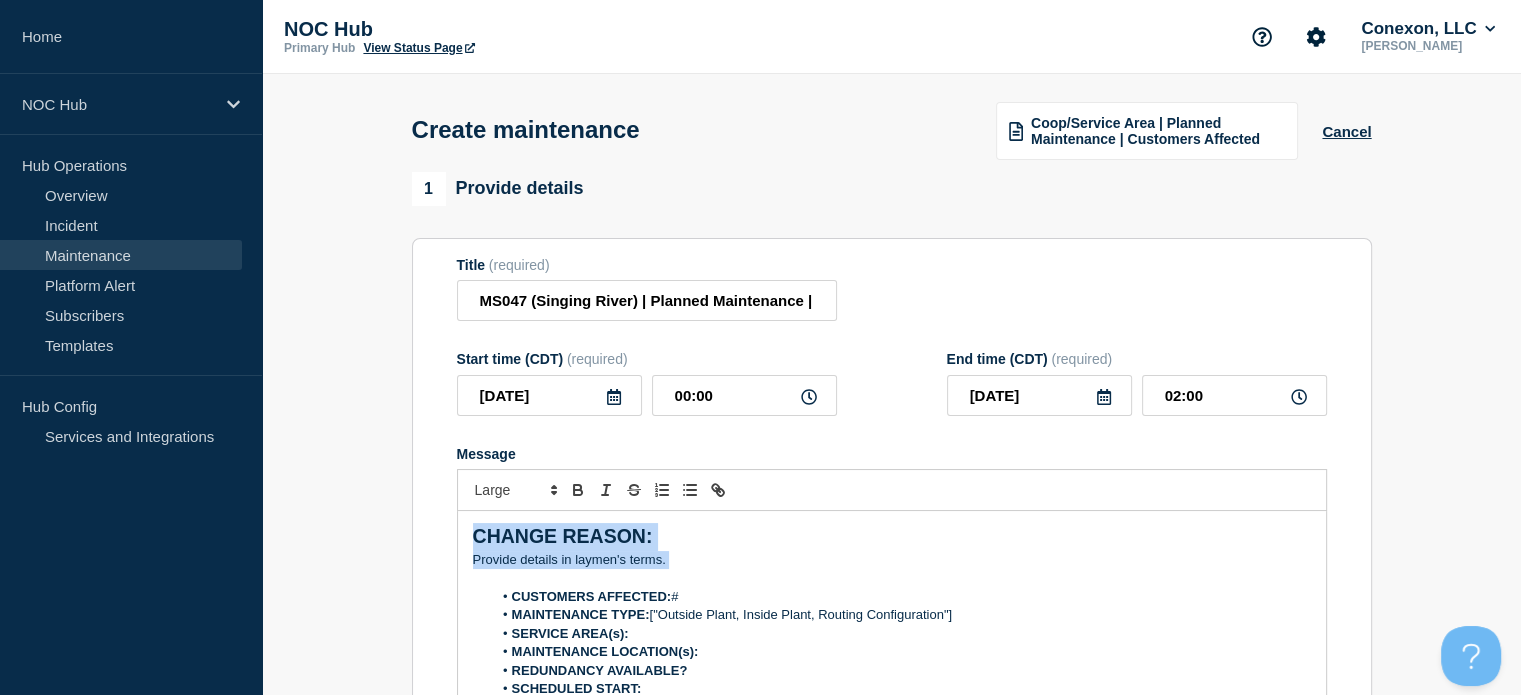 drag, startPoint x: 677, startPoint y: 570, endPoint x: 110, endPoint y: 373, distance: 600.2483 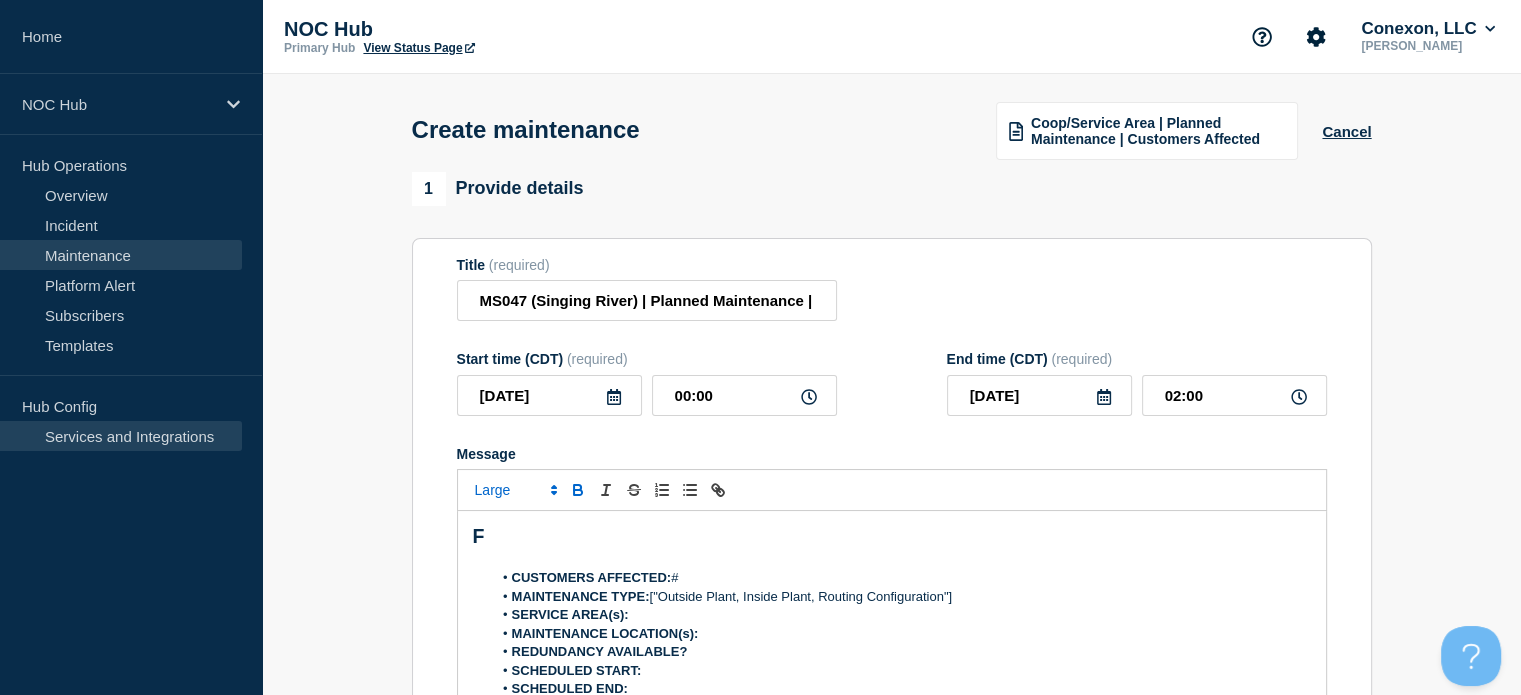 type 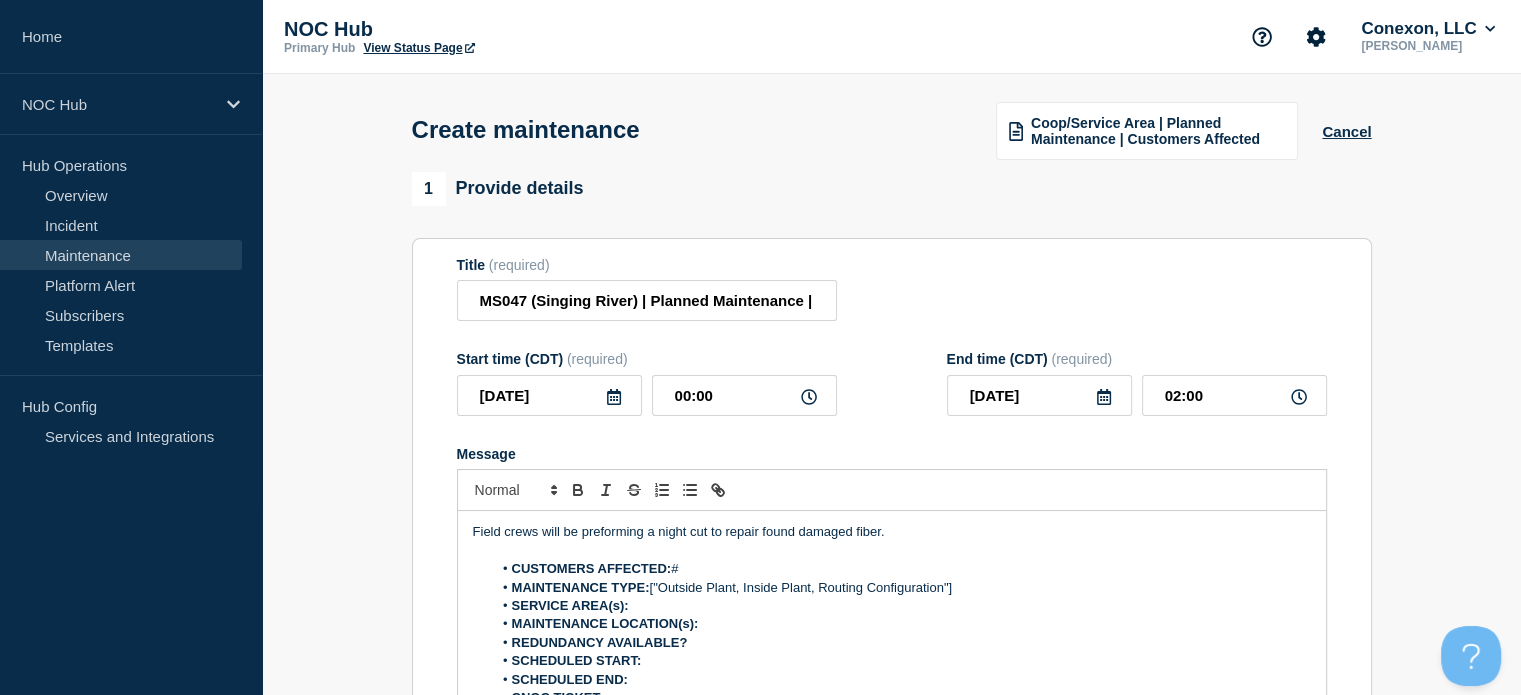 click on "Field crews will be preforming a night cut to repair found damaged fiber." at bounding box center [892, 532] 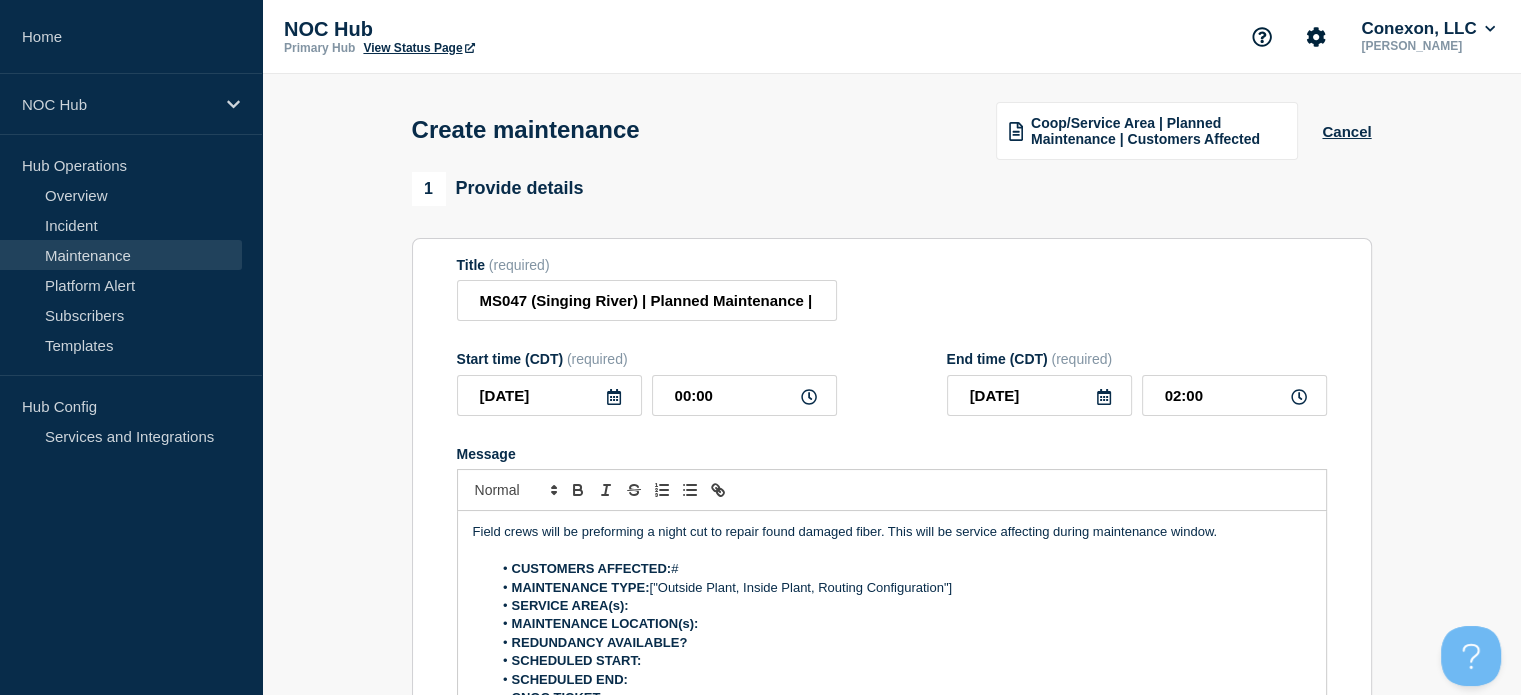 click at bounding box center (892, 551) 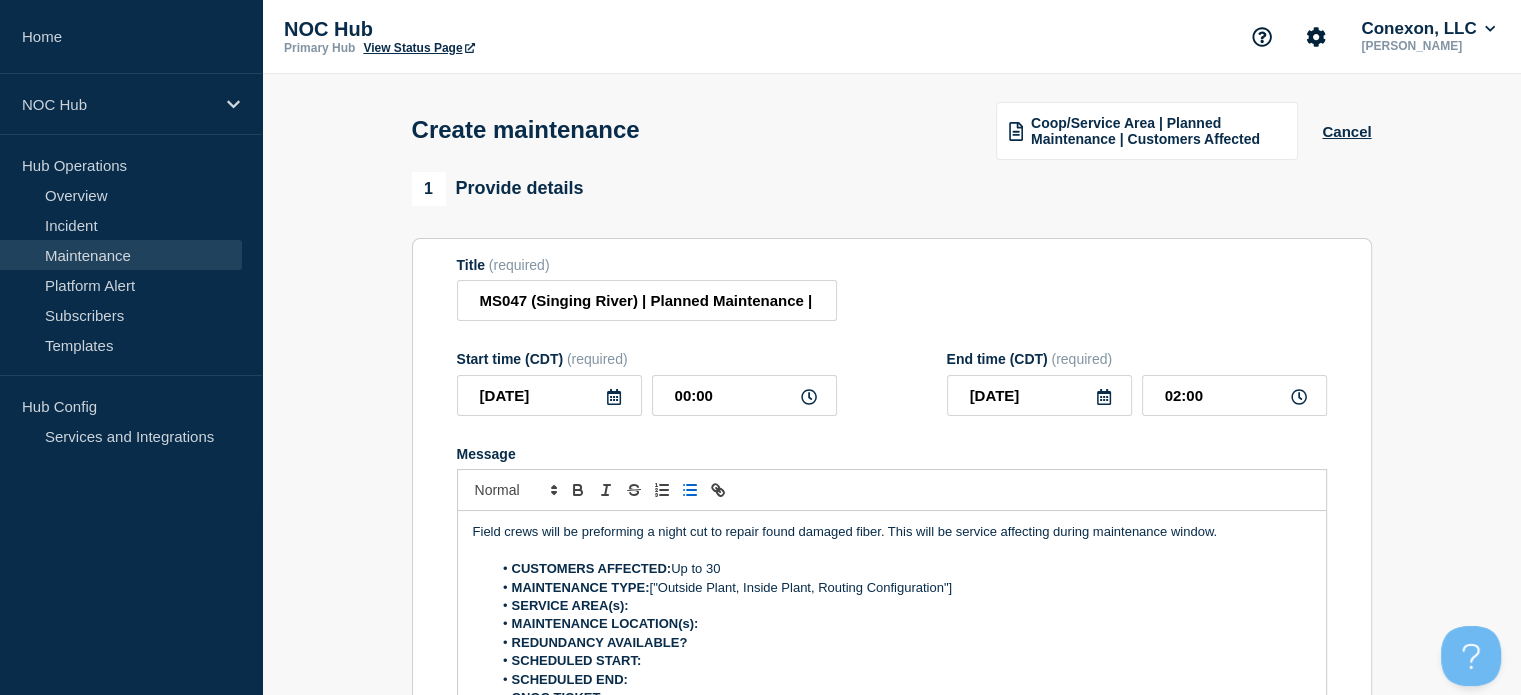 click on "MAINTENANCE TYPE:  ["Outside Plant, Inside Plant, Routing Configuration"]" at bounding box center [901, 588] 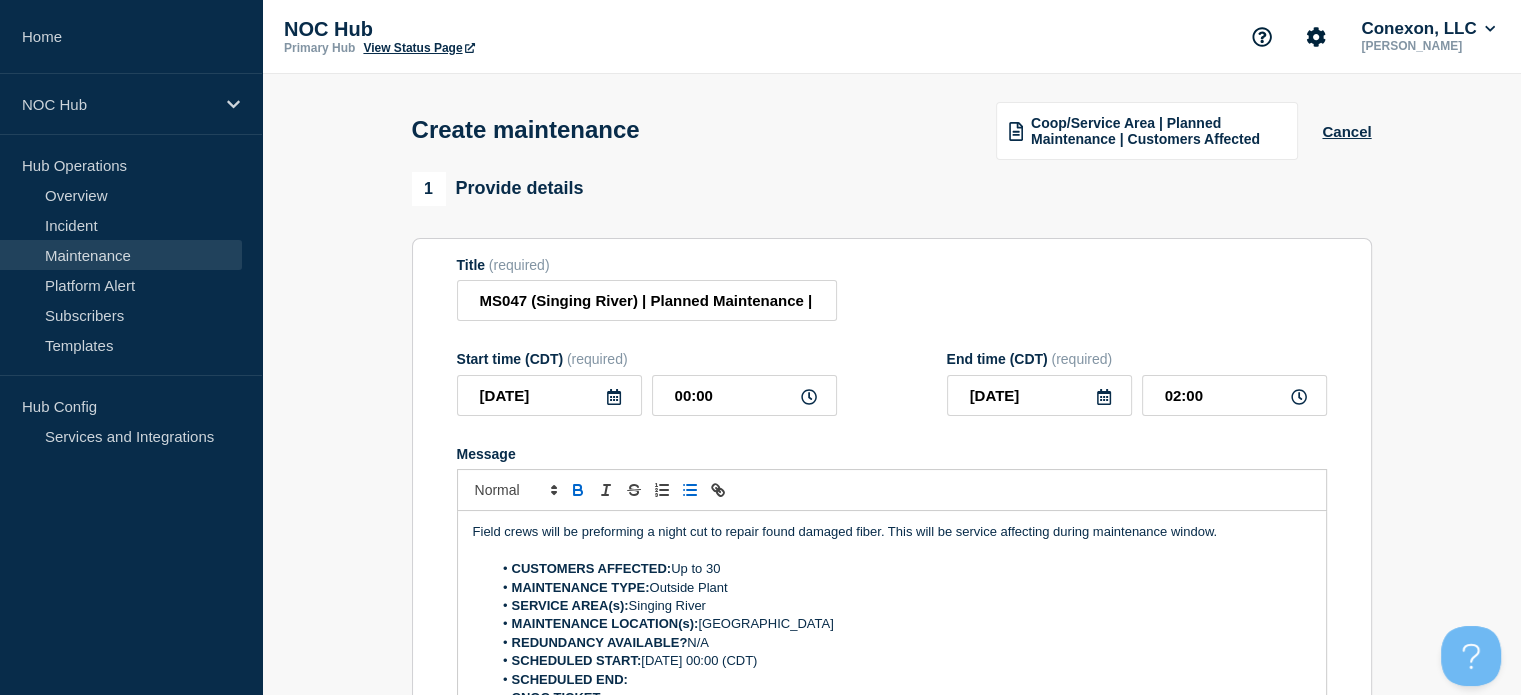 drag, startPoint x: 844, startPoint y: 666, endPoint x: 644, endPoint y: 665, distance: 200.0025 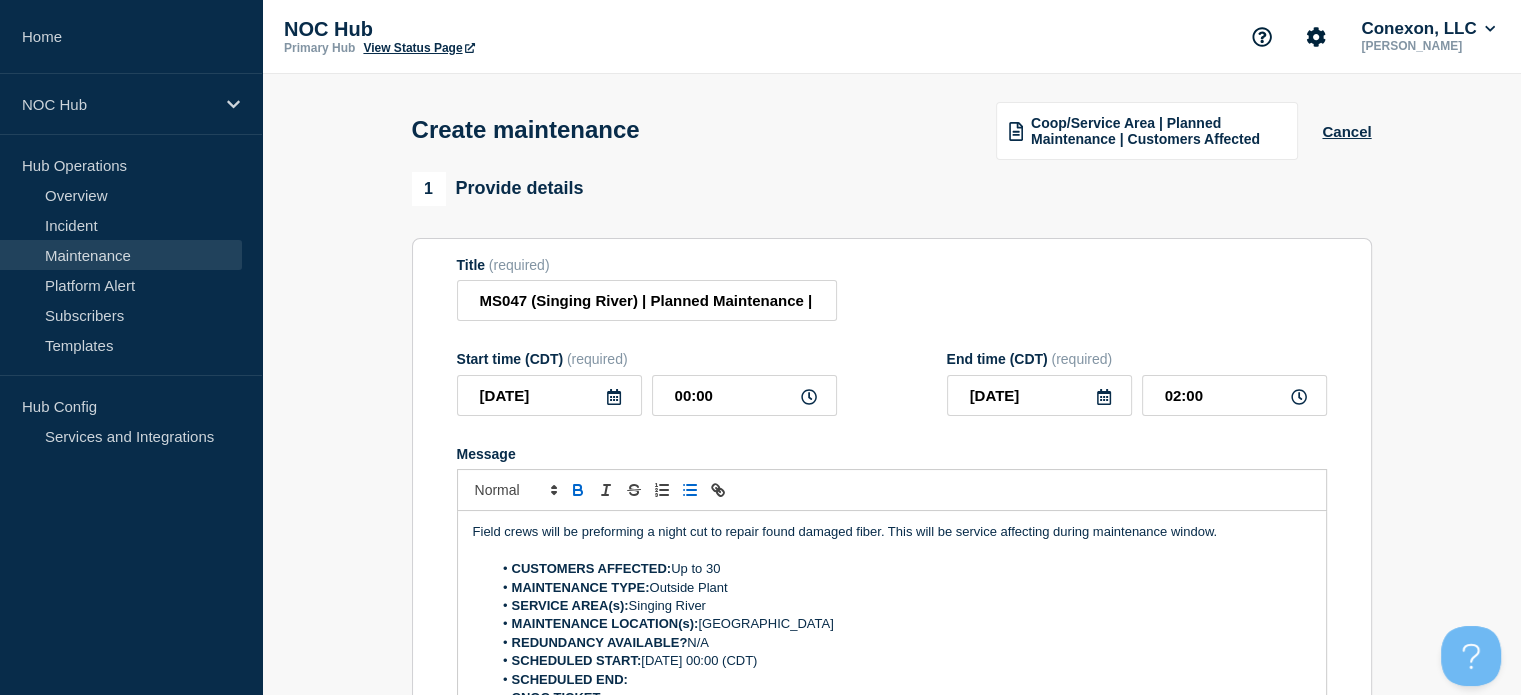 click on "SCHEDULED START:  [DATE] 00:00 (CDT)" at bounding box center [901, 661] 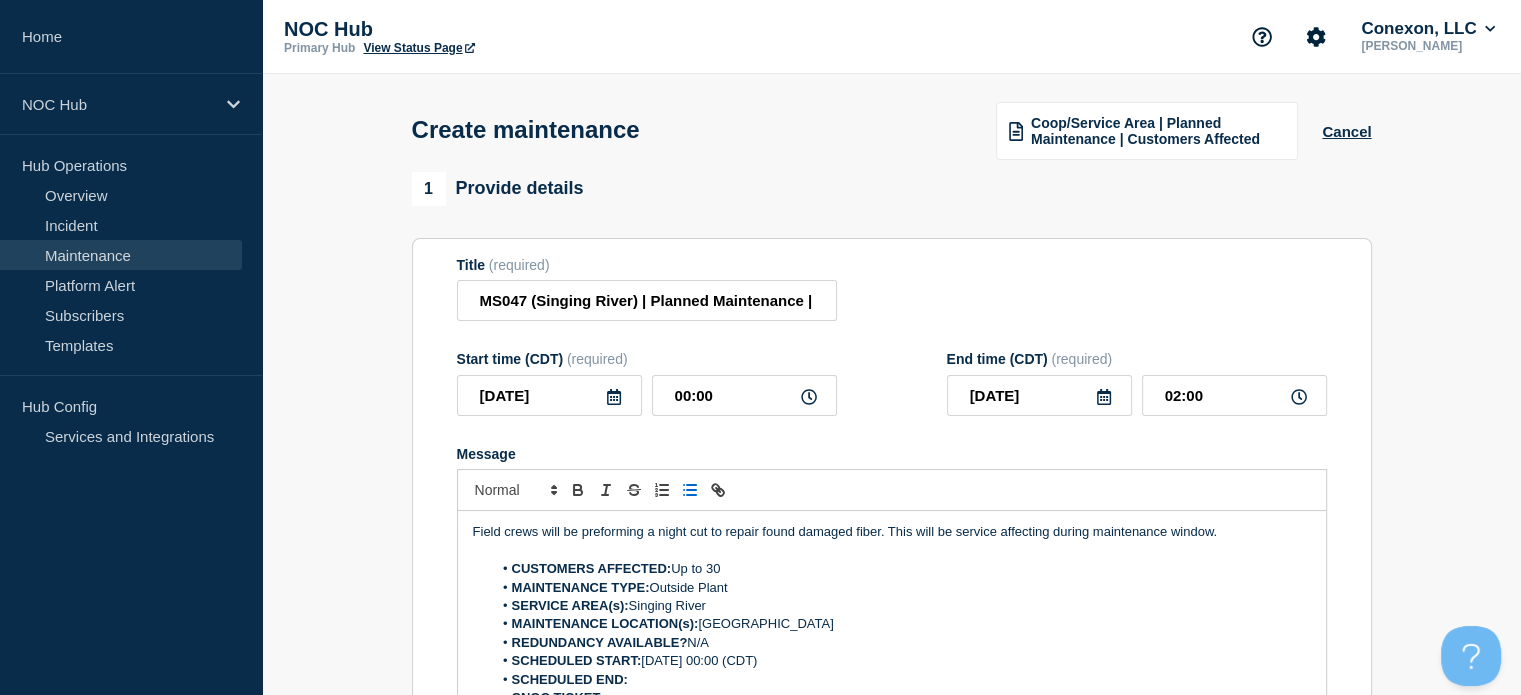 copy on "[DATE] 00:00 (CDT)" 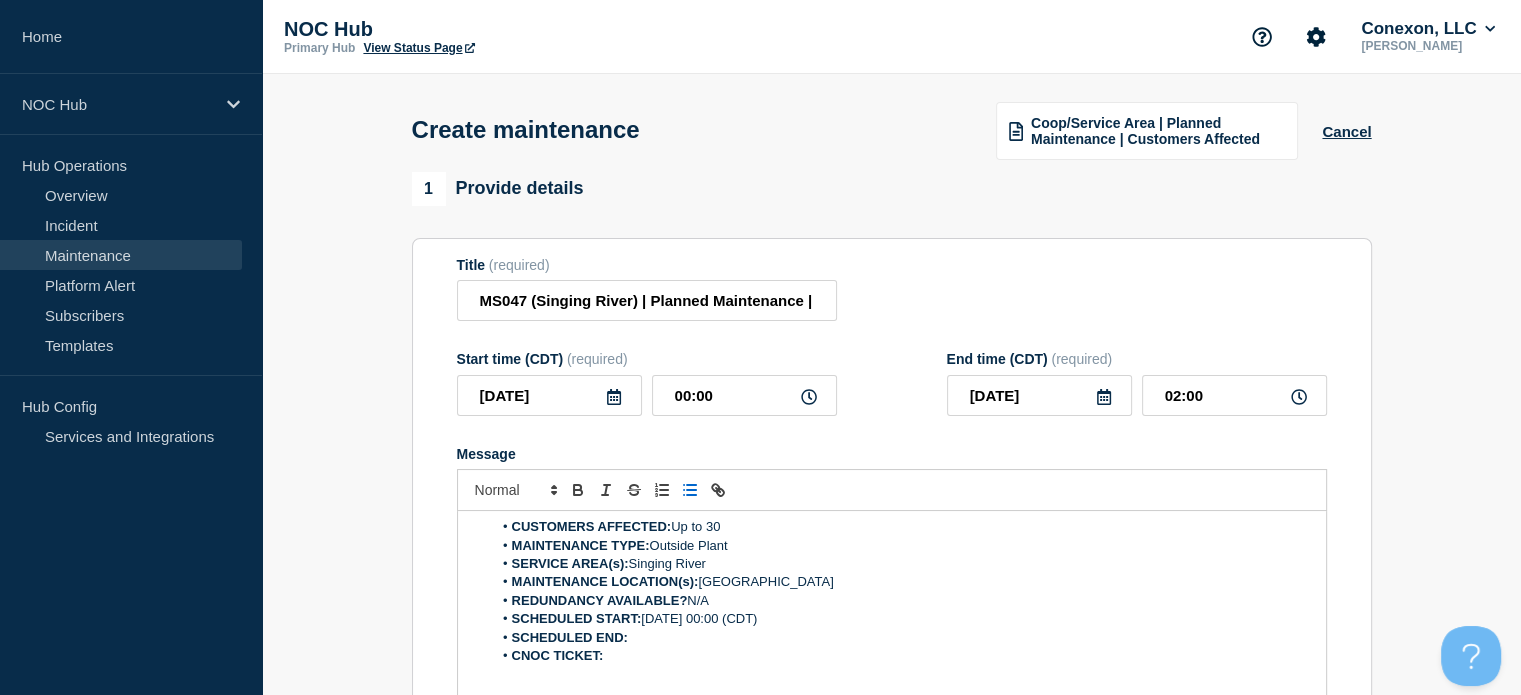 scroll, scrollTop: 60, scrollLeft: 0, axis: vertical 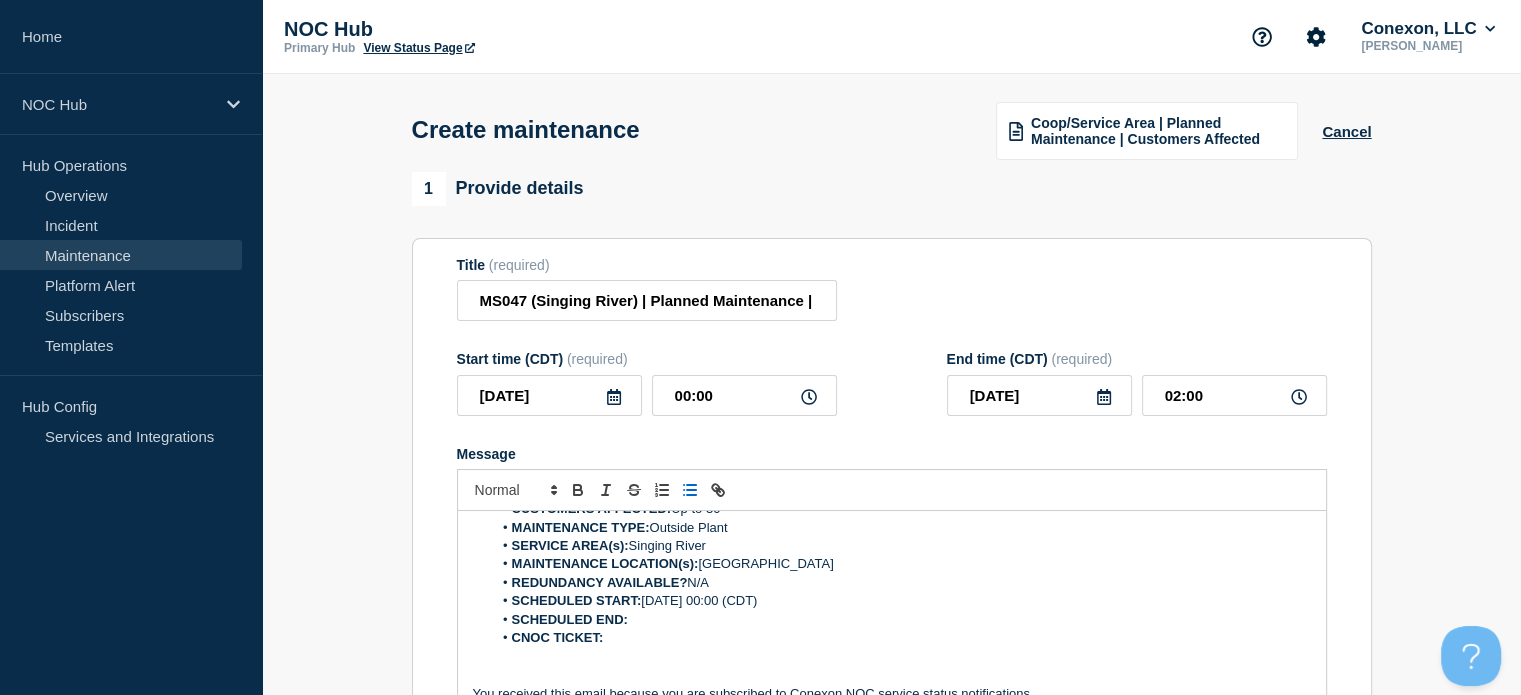 click on "SCHEDULED END:" at bounding box center [901, 620] 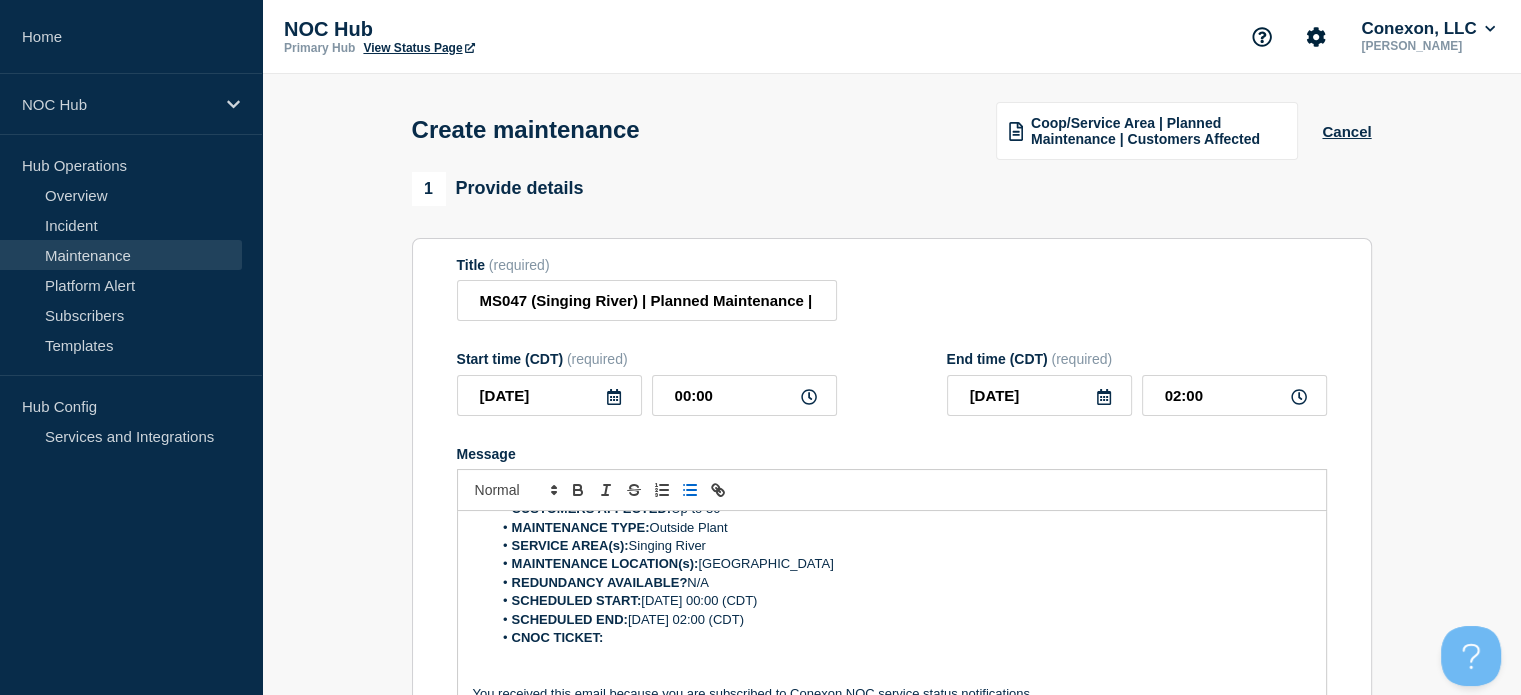 click on "CNOC TICKET:" at bounding box center (901, 638) 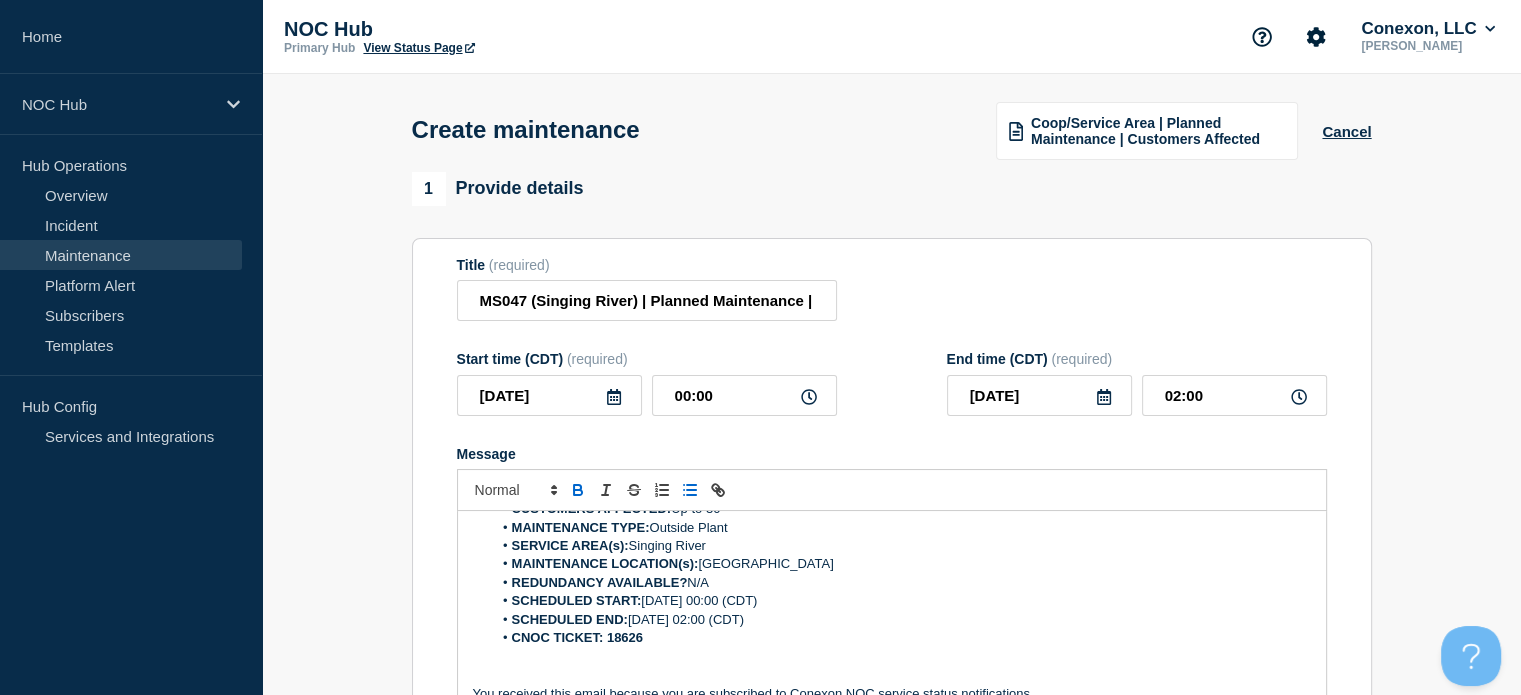 click on "CNOC TICKET: 18626" at bounding box center (577, 637) 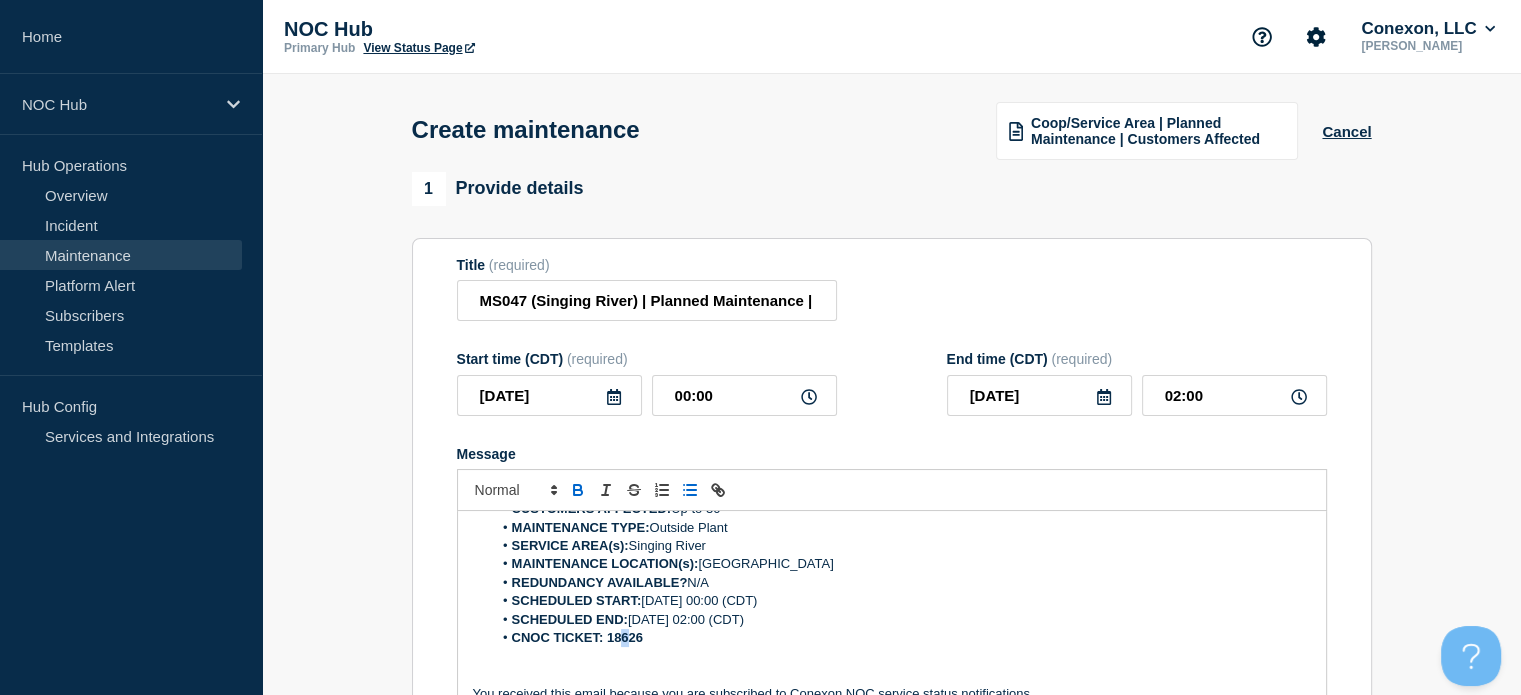 click on "CNOC TICKET: 18626" at bounding box center [577, 637] 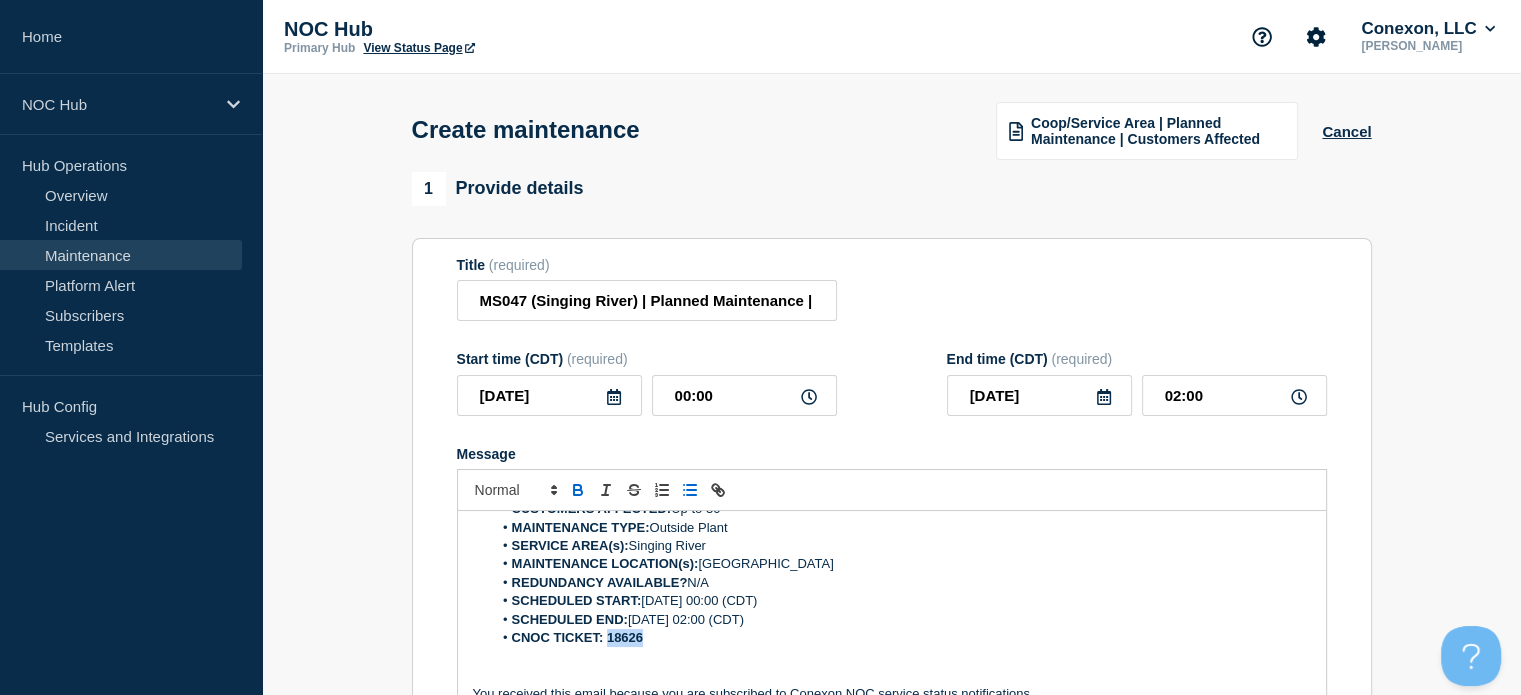 click on "CNOC TICKET: 18626" at bounding box center [577, 637] 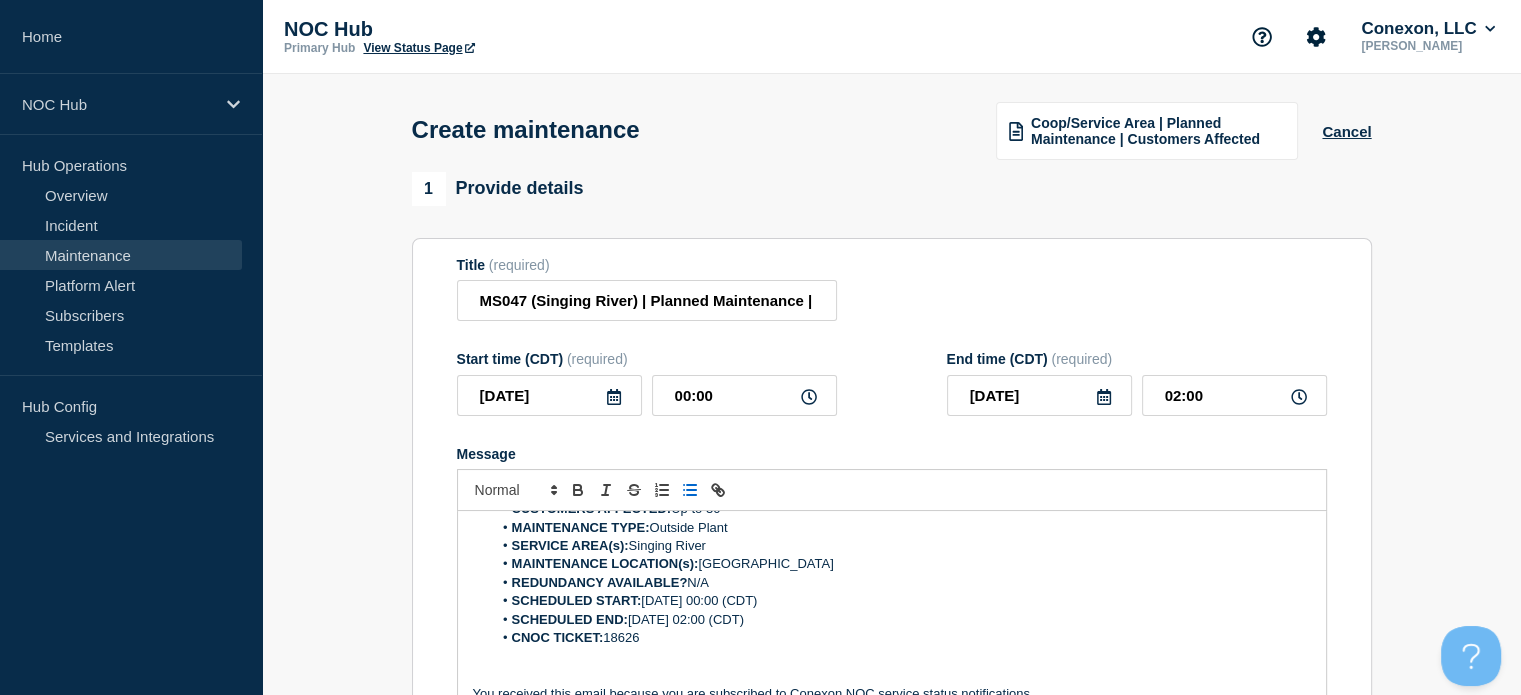 click on "MAINTENANCE TYPE:  Outside Plant" at bounding box center (901, 528) 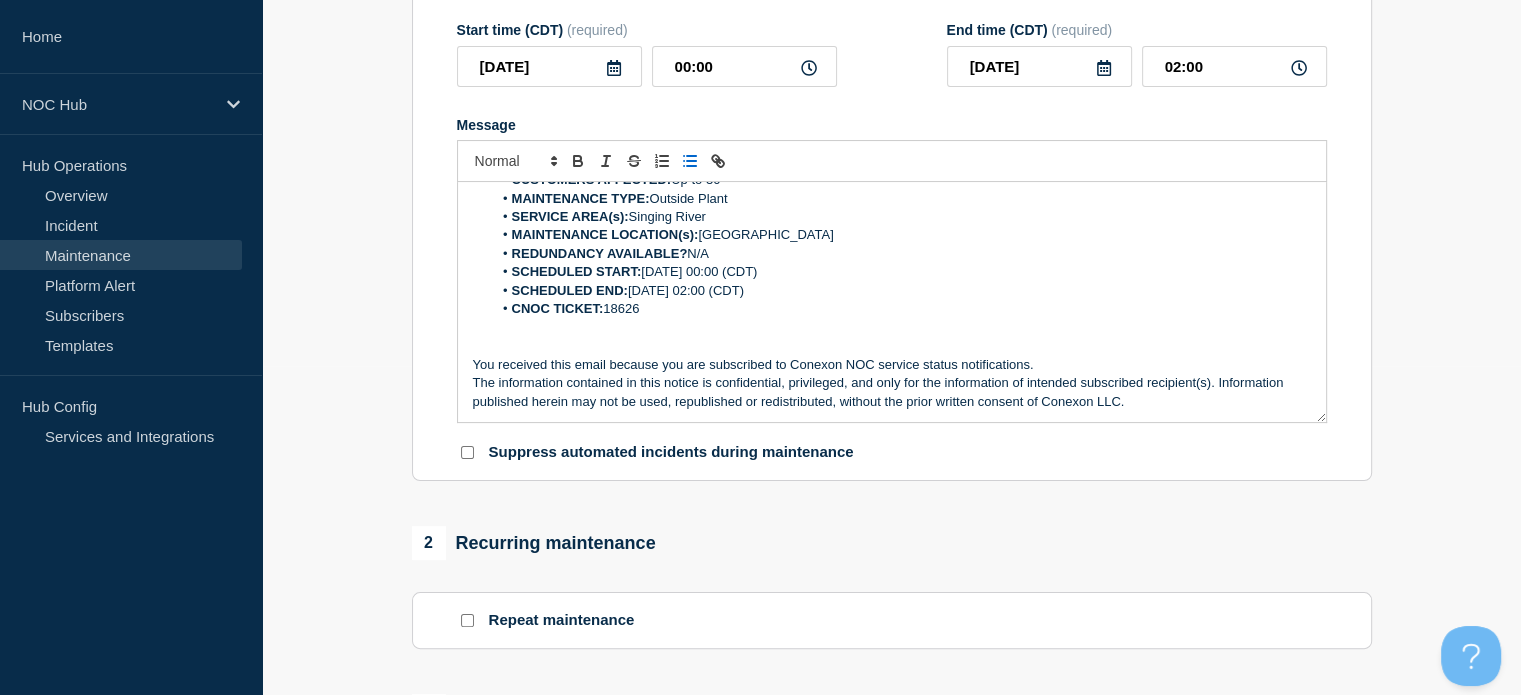 scroll, scrollTop: 600, scrollLeft: 0, axis: vertical 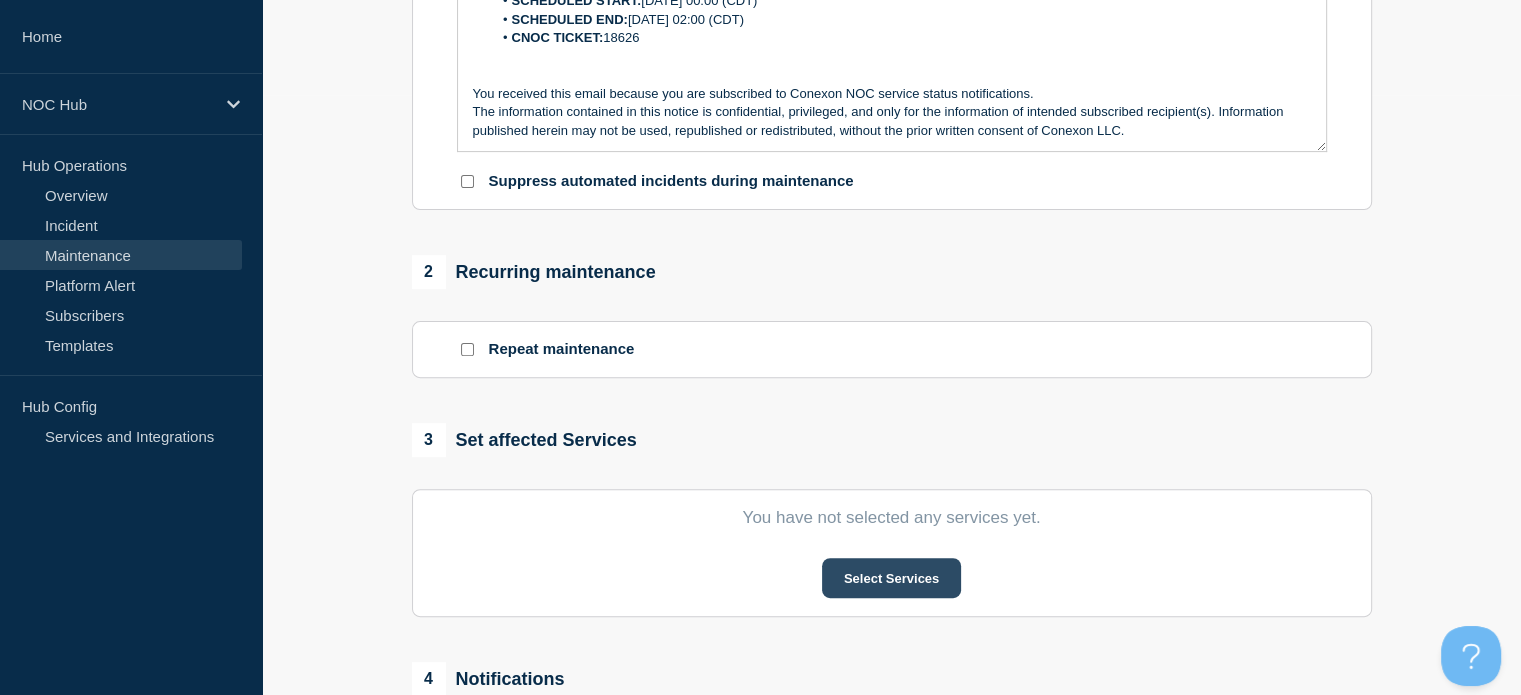click on "Select Services" at bounding box center [891, 578] 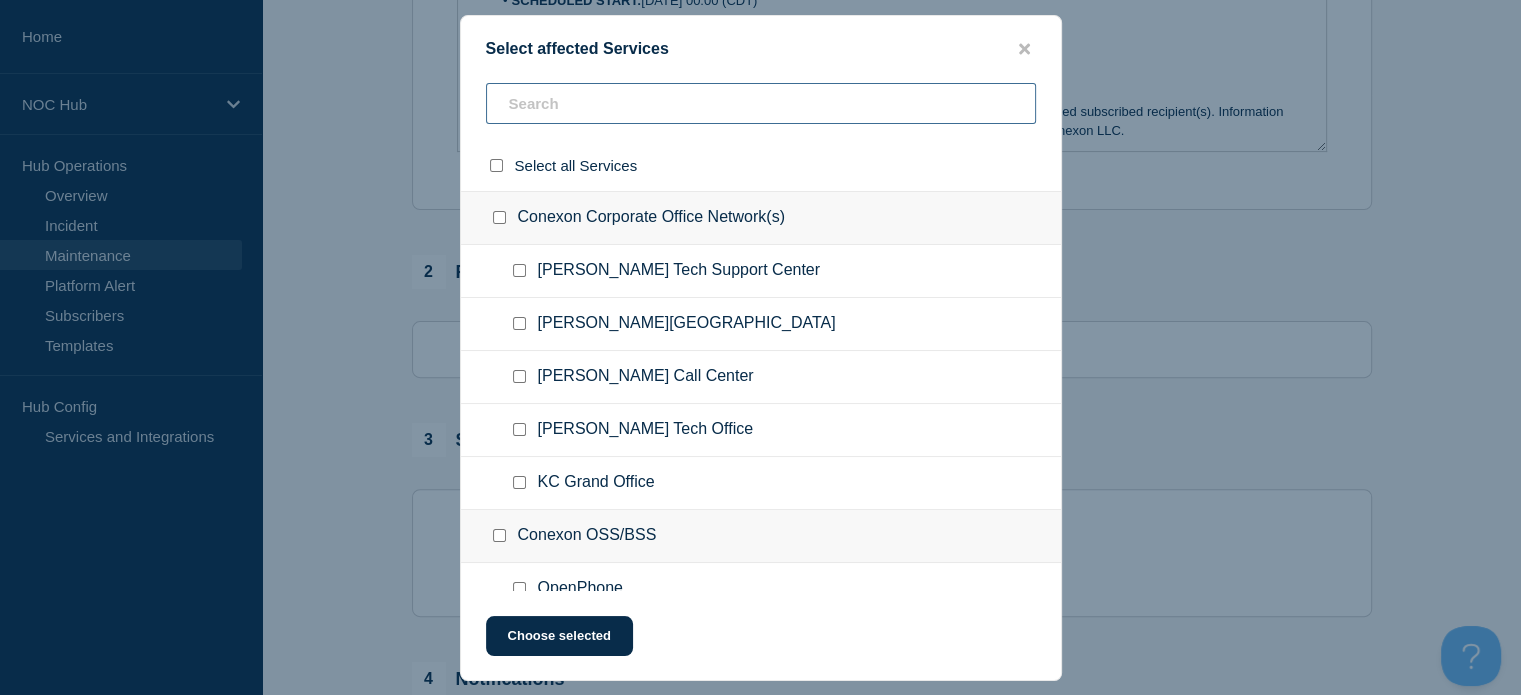 click at bounding box center (761, 103) 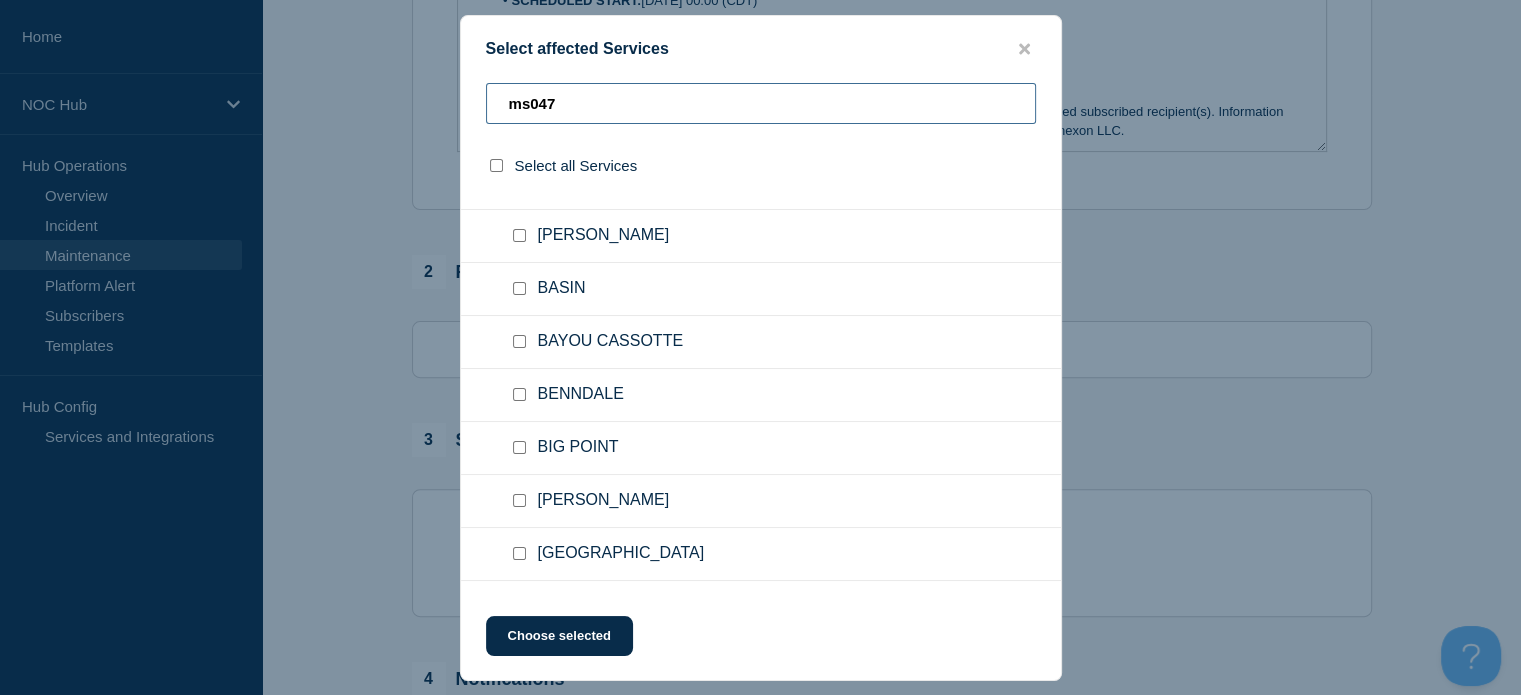 scroll, scrollTop: 0, scrollLeft: 0, axis: both 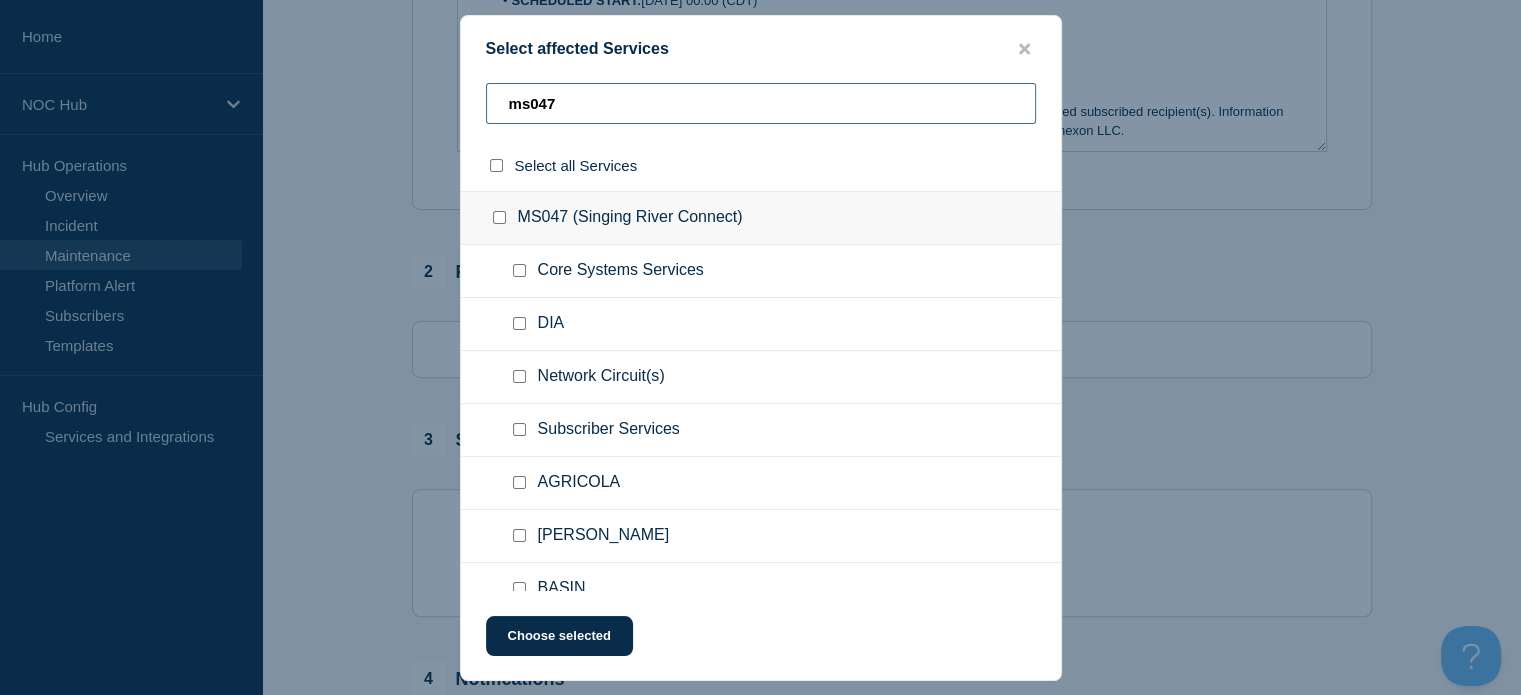 type on "ms047" 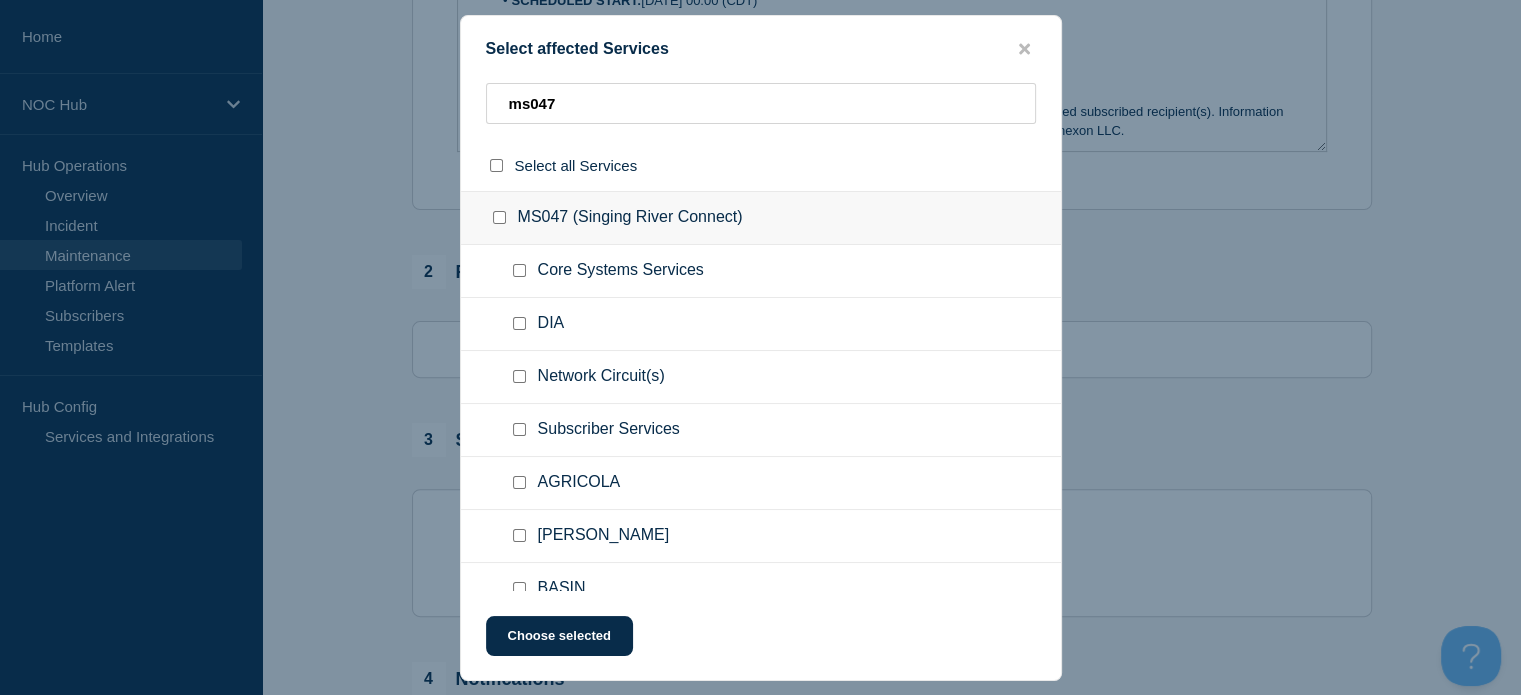 click at bounding box center [519, 429] 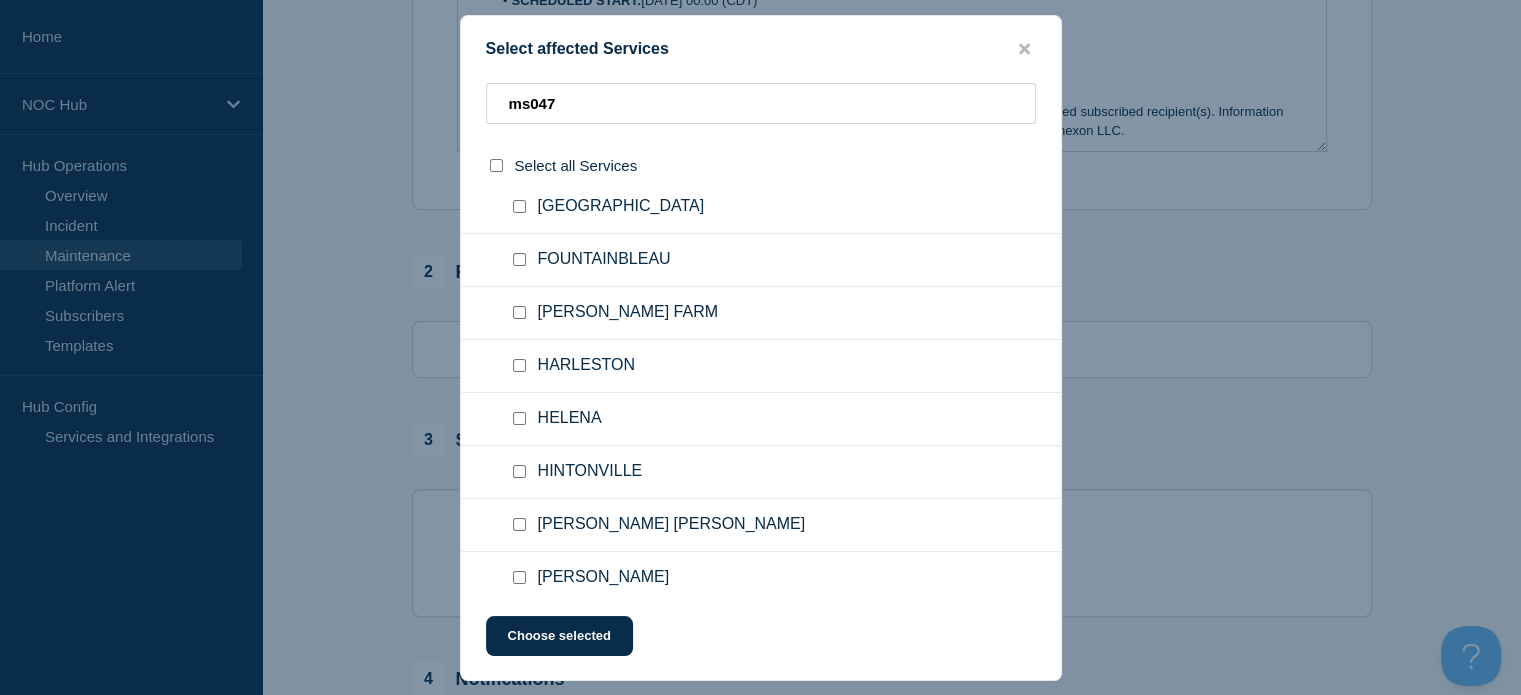 scroll, scrollTop: 600, scrollLeft: 0, axis: vertical 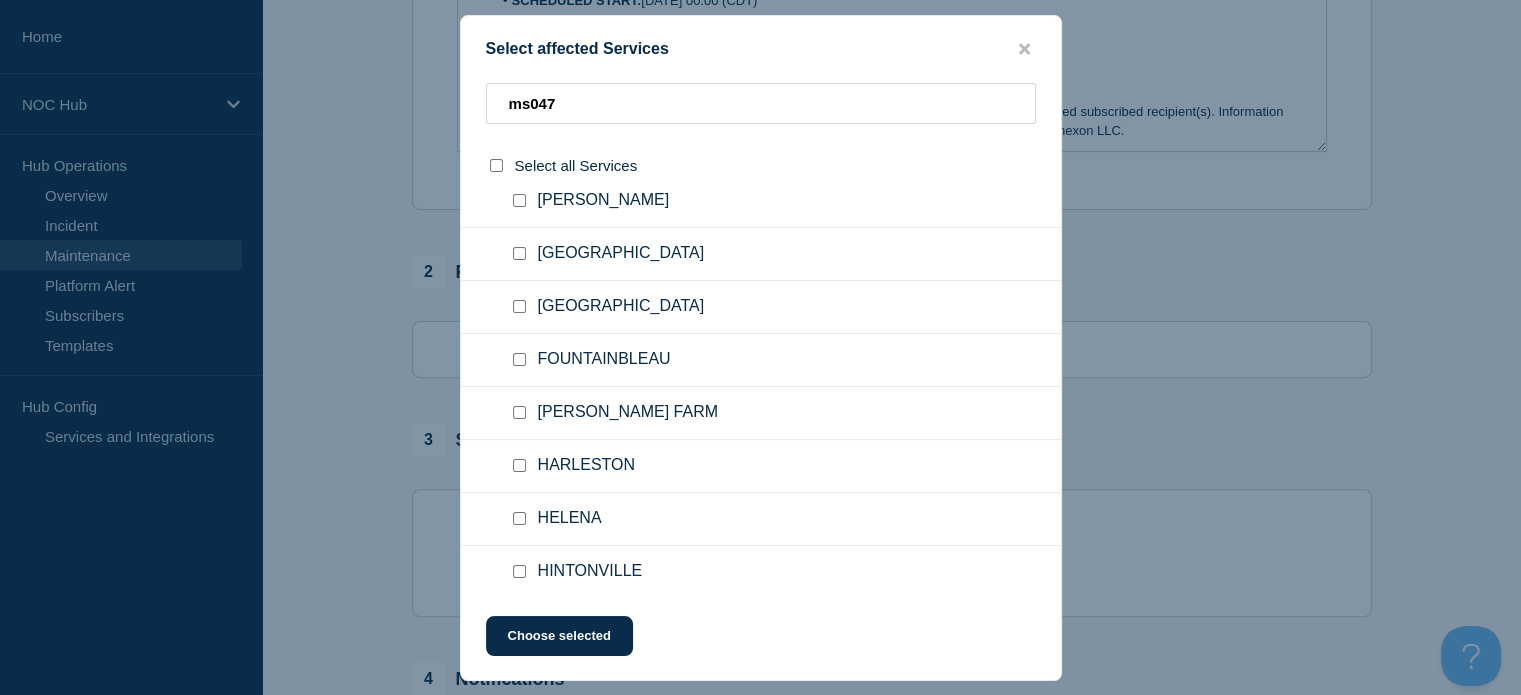 click at bounding box center [519, 253] 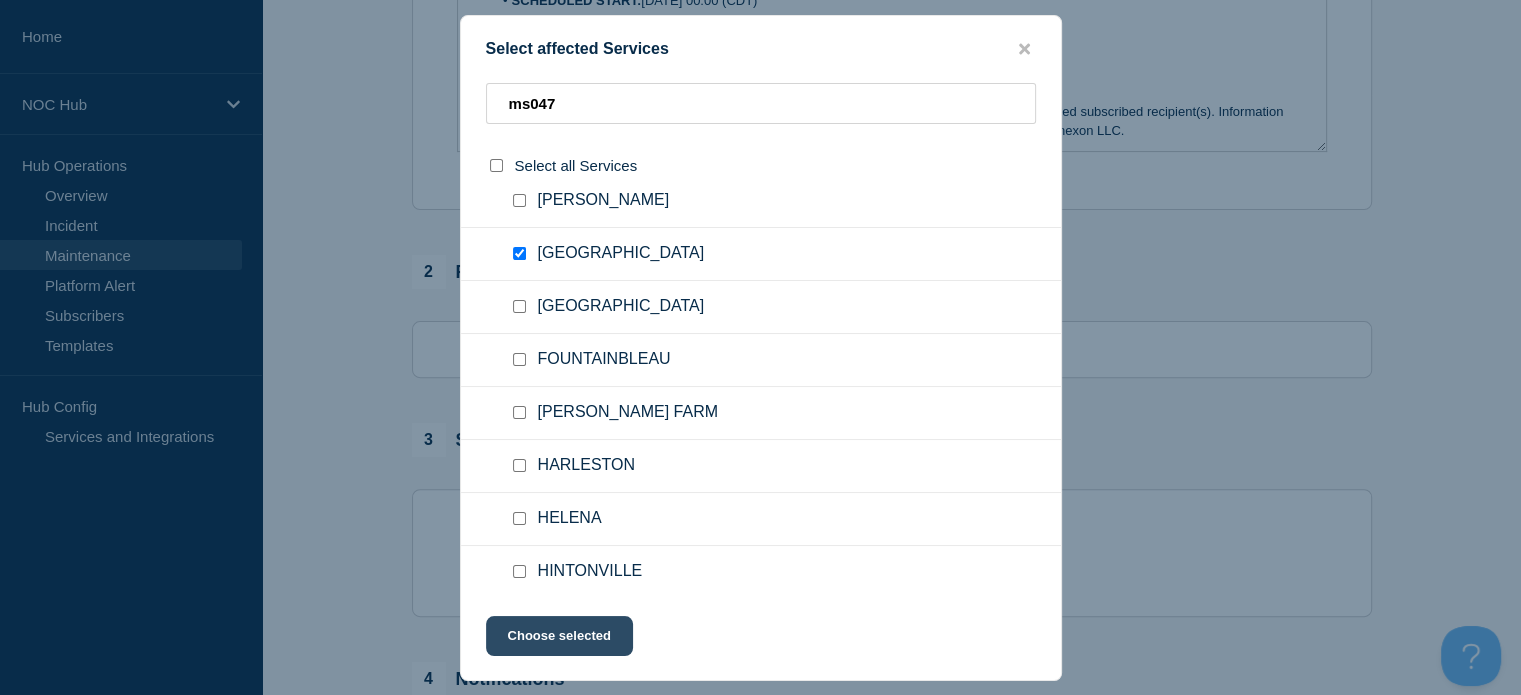 click on "Choose selected" 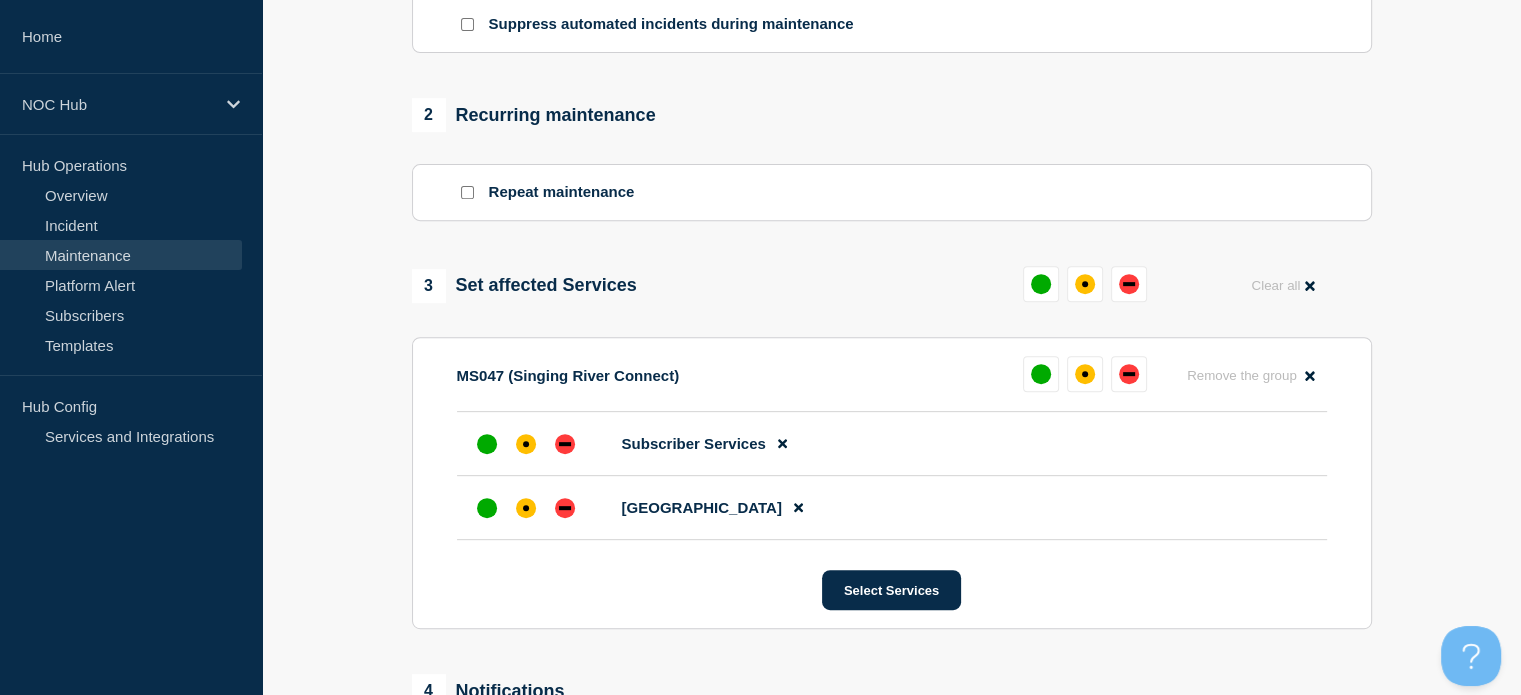 scroll, scrollTop: 800, scrollLeft: 0, axis: vertical 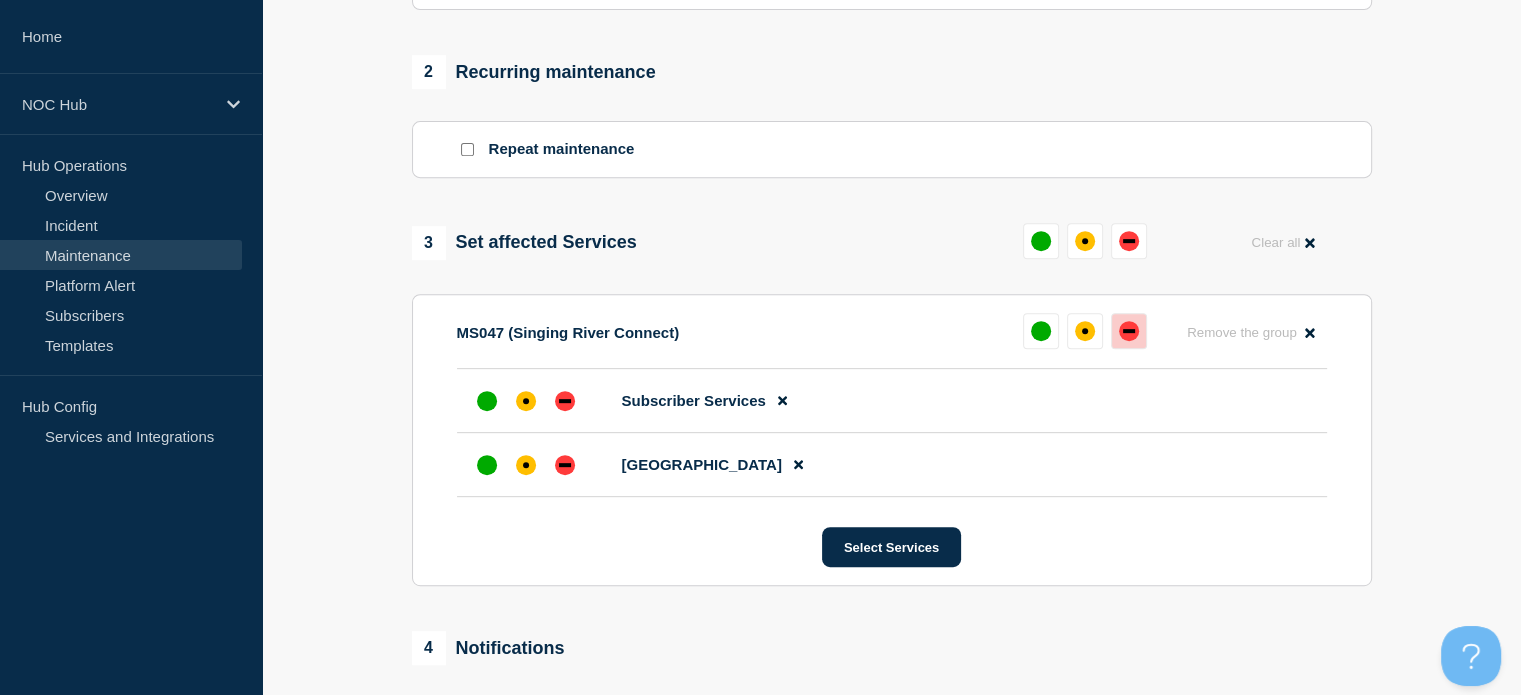 click at bounding box center [1129, 331] 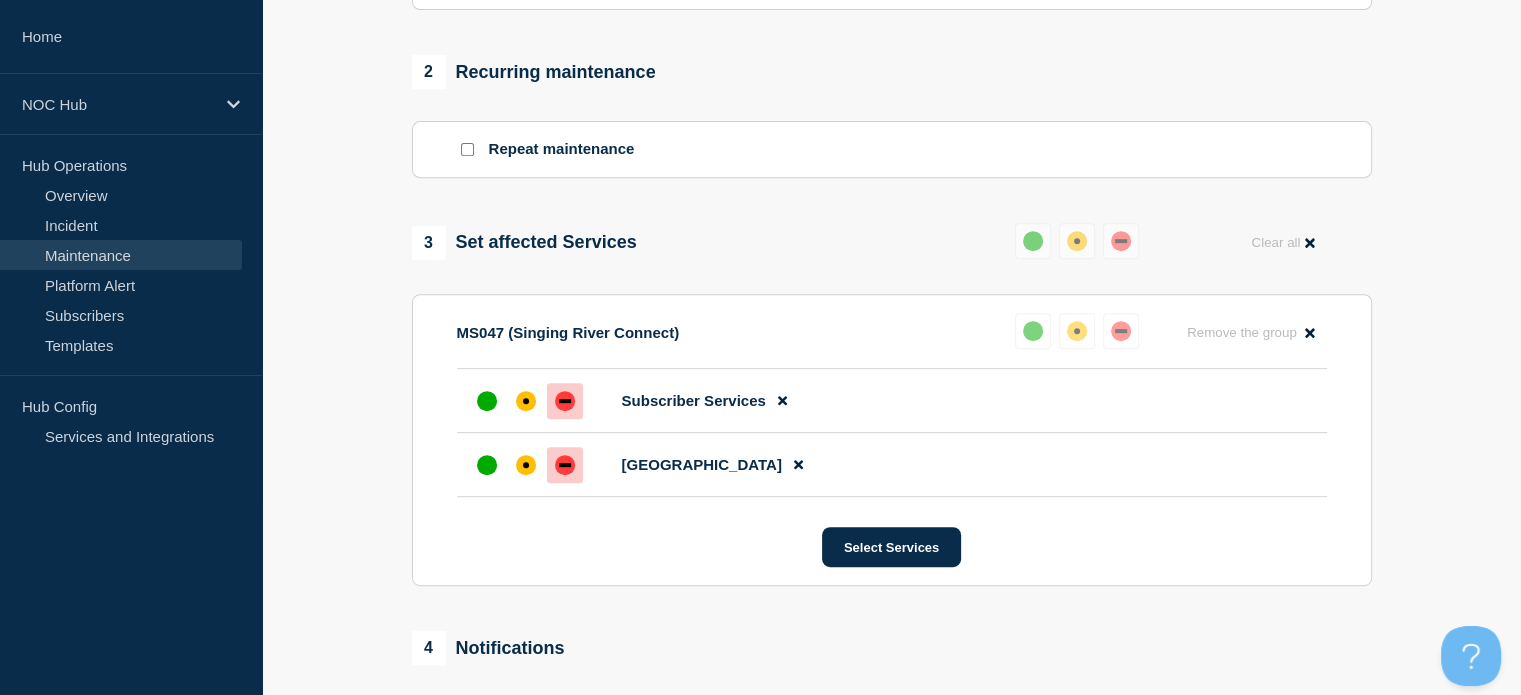 scroll, scrollTop: 1100, scrollLeft: 0, axis: vertical 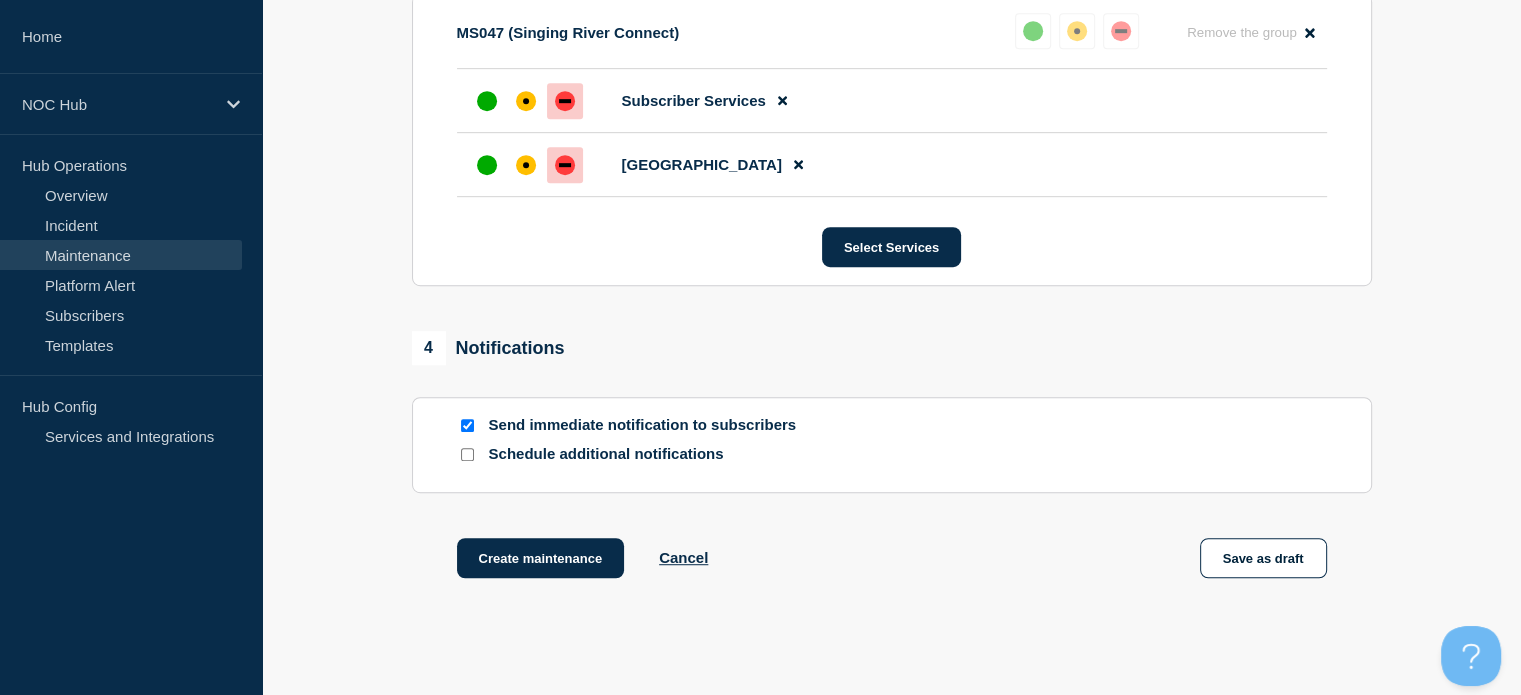 click at bounding box center [467, 425] 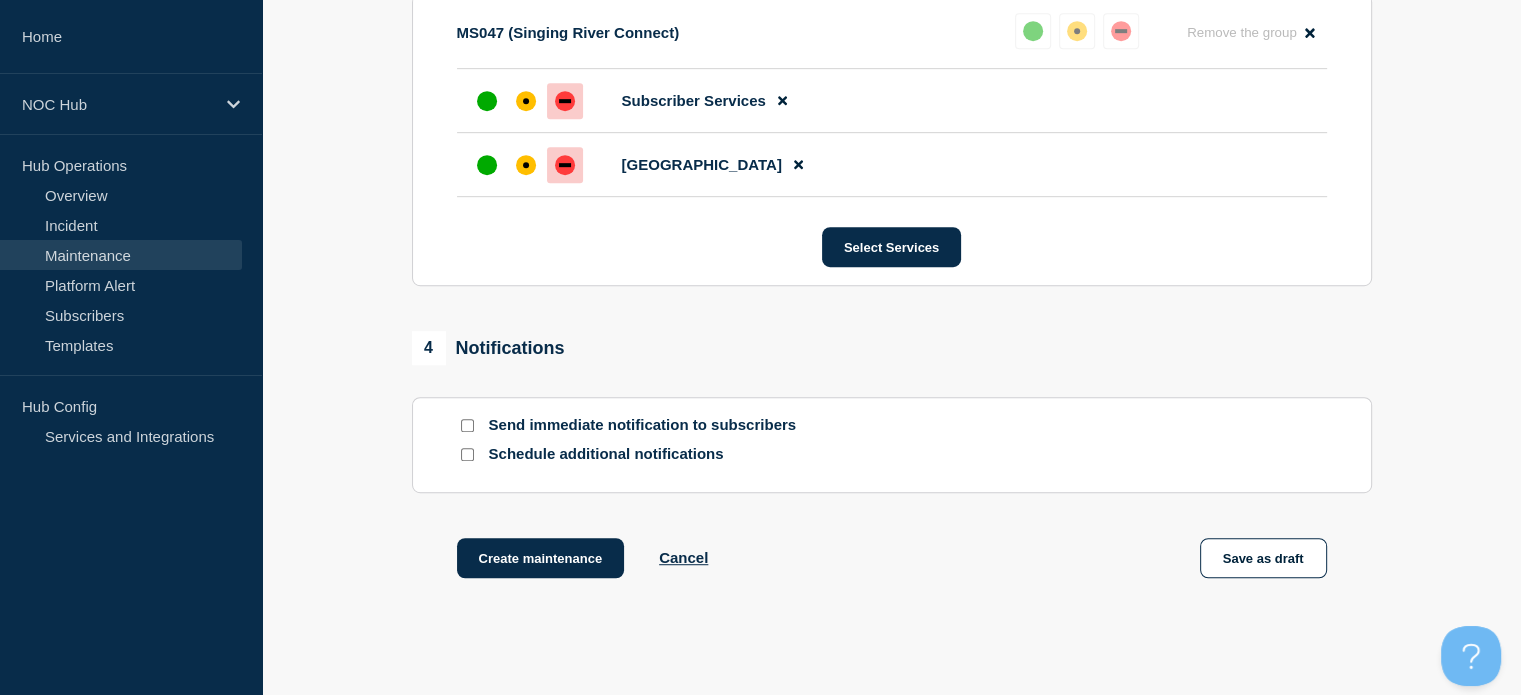 click at bounding box center (467, 454) 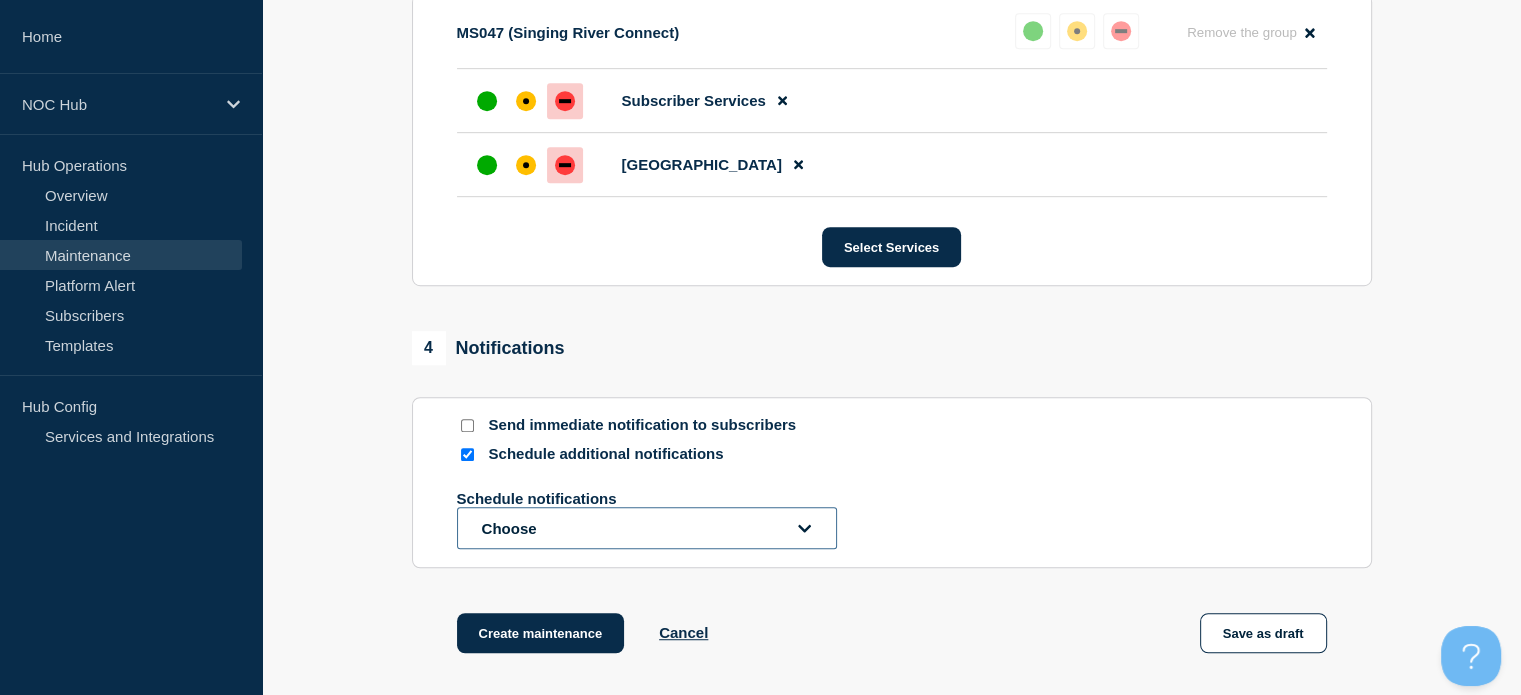 click on "Choose" 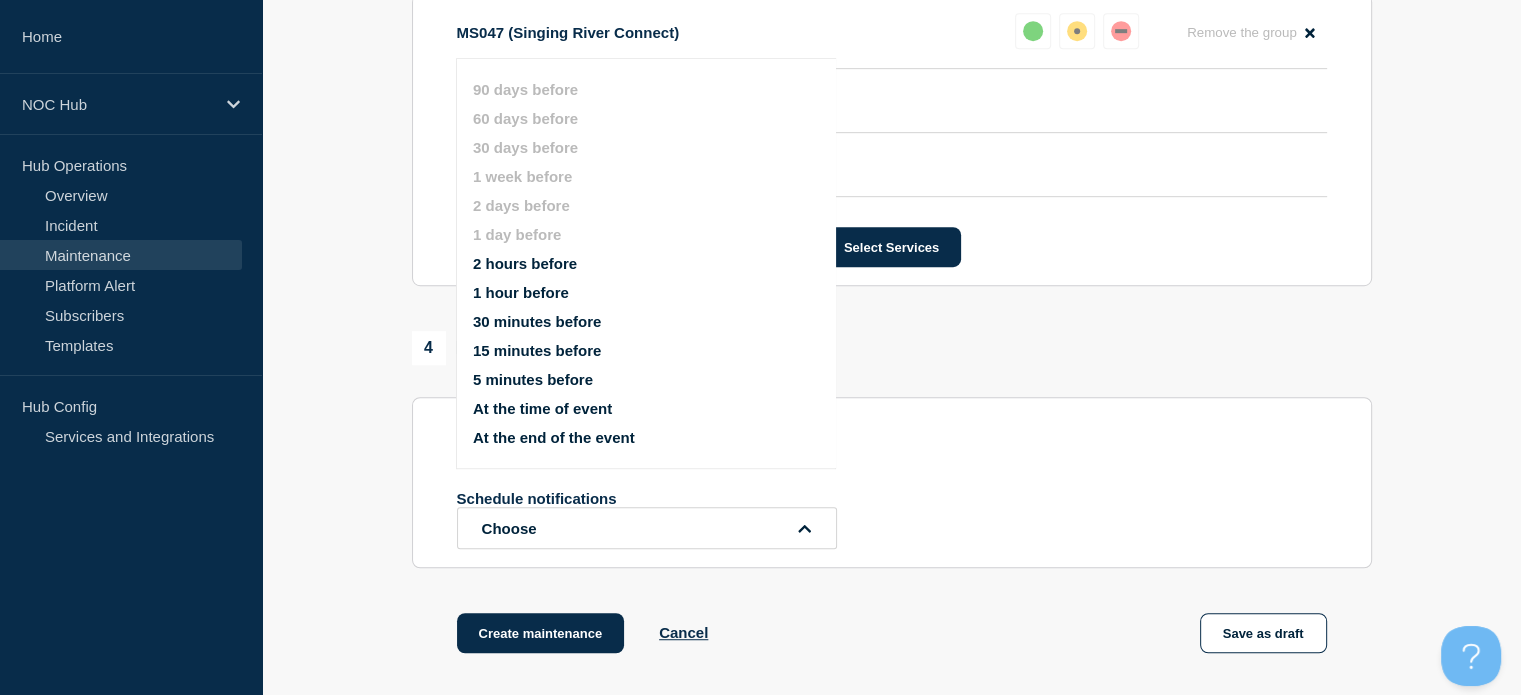 click on "At the end of the event" at bounding box center [554, 437] 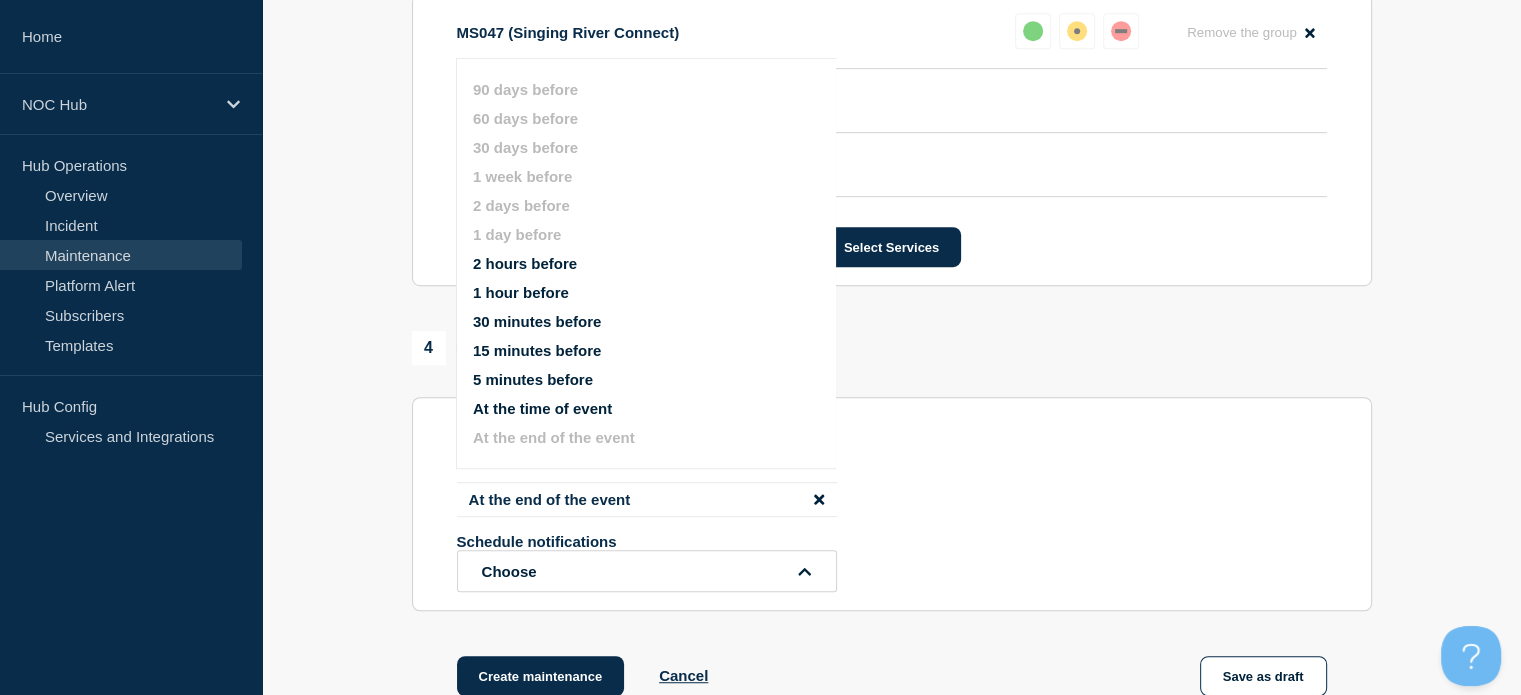 click on "At the end of the event  Schedule notifications Choose  90 days before 60 days before 30 days before 1 week before 2 days before 1 day before 2 hours before 1 hour before 30 minutes before 15 minutes before 5 minutes before At the time of event At the end of the event" at bounding box center (892, 537) 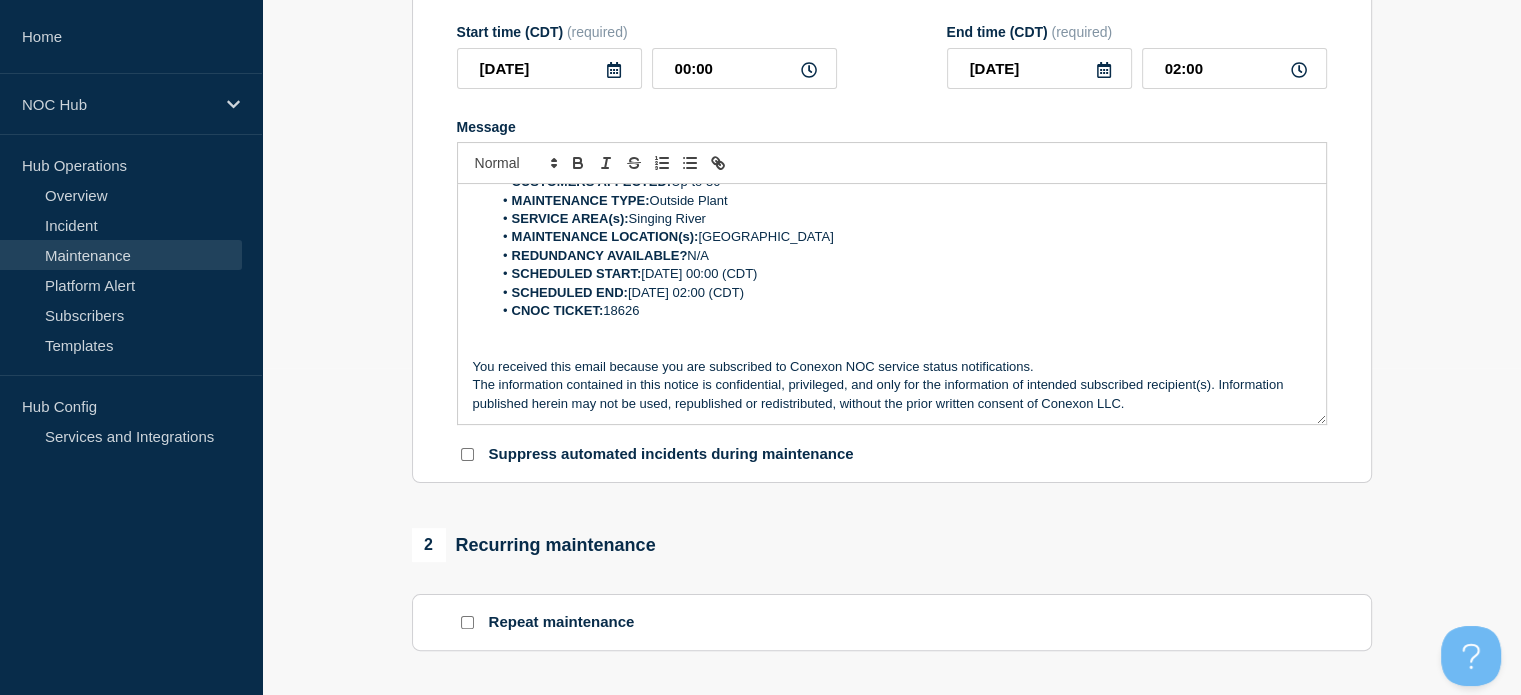 scroll, scrollTop: 300, scrollLeft: 0, axis: vertical 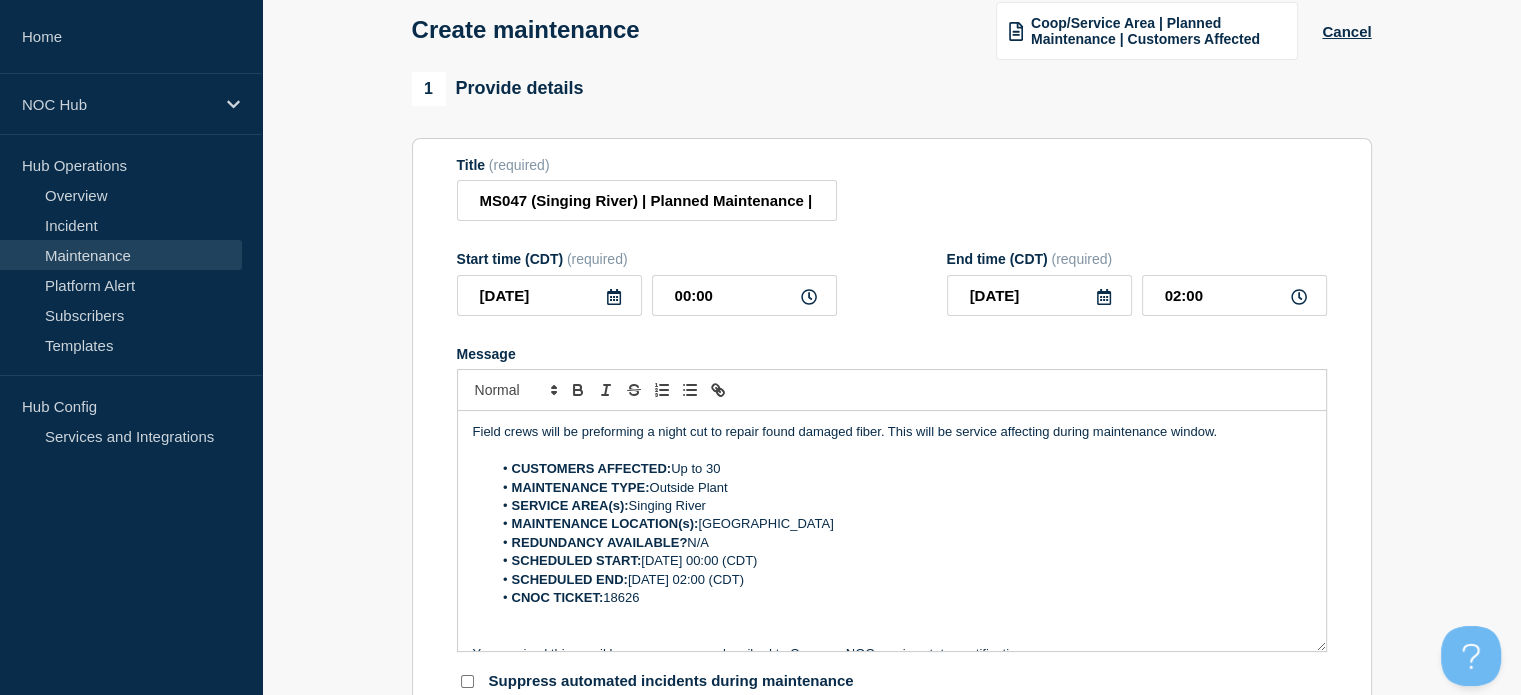 click on "Field crews will be preforming a night cut to repair found damaged fiber. This will be service affecting during maintenance window." at bounding box center [892, 432] 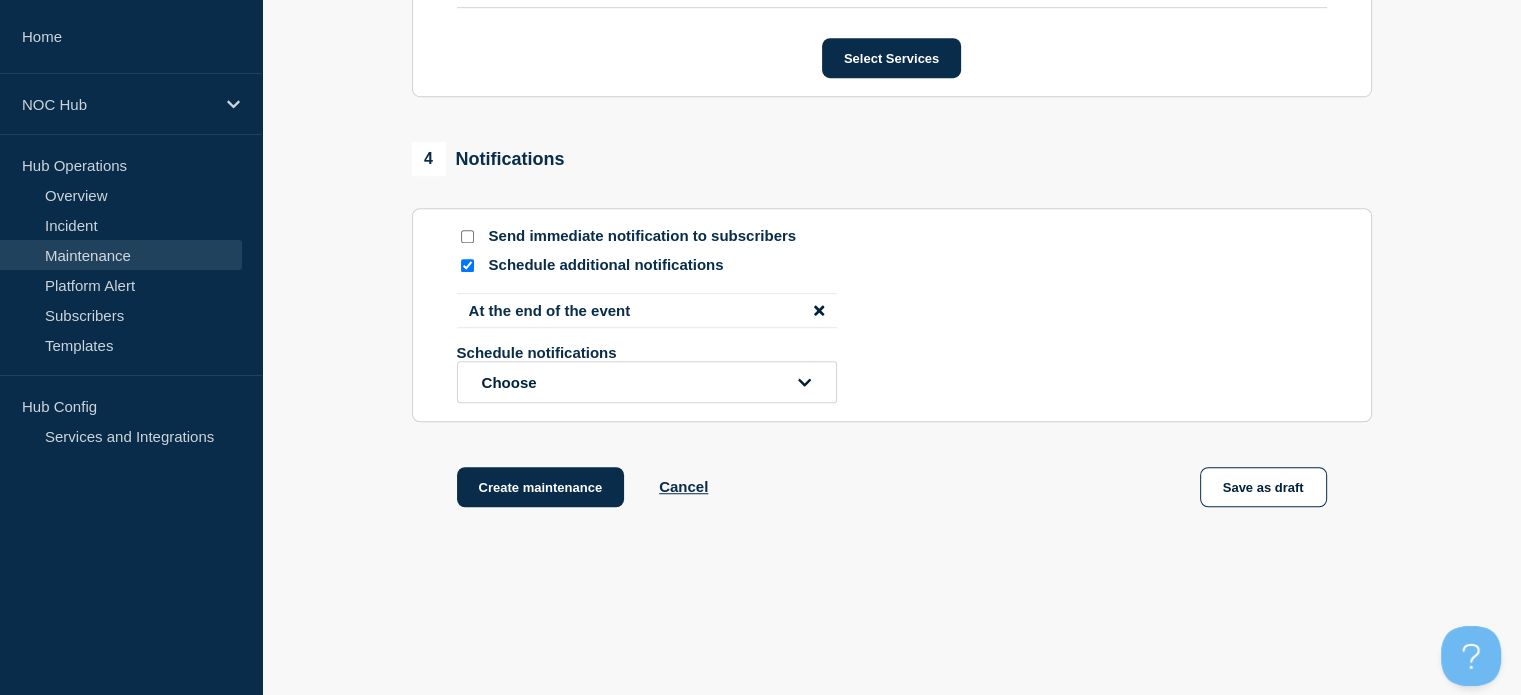 scroll, scrollTop: 1343, scrollLeft: 0, axis: vertical 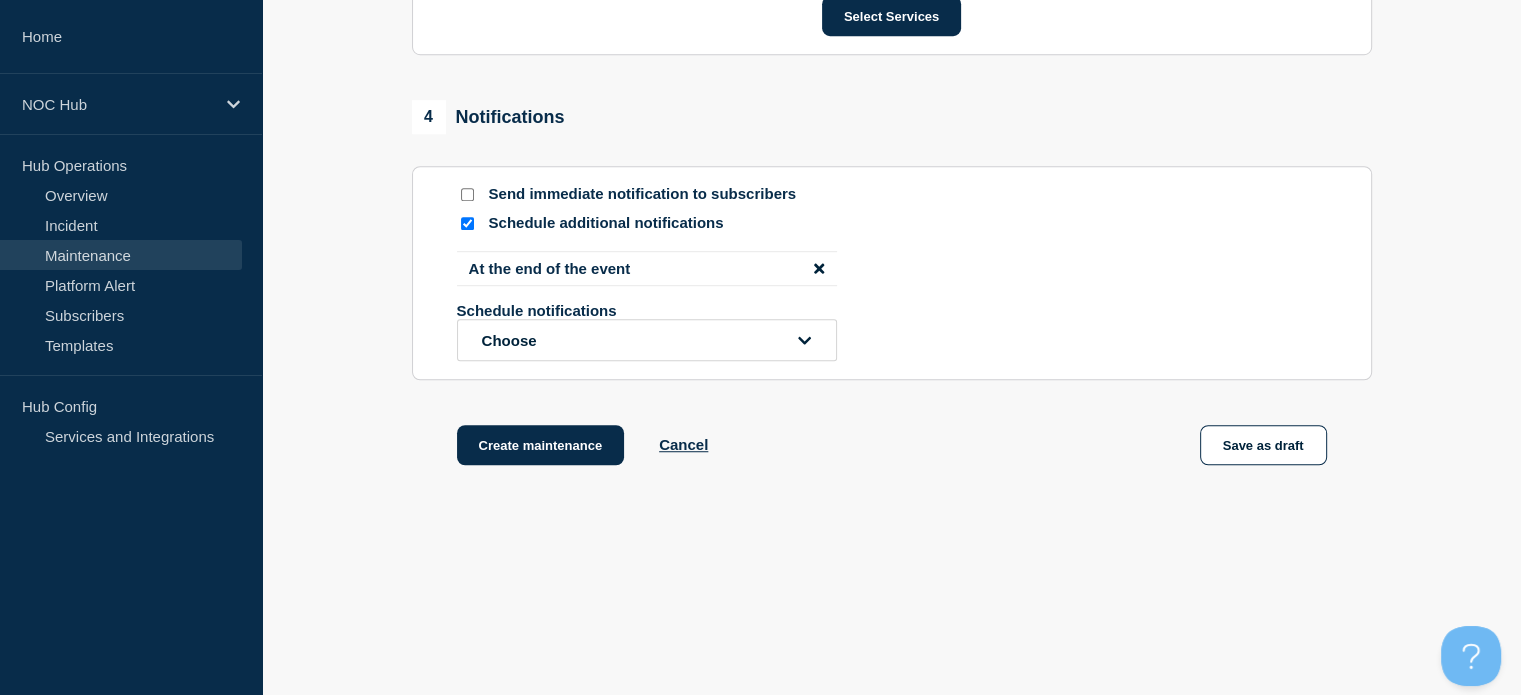 drag, startPoint x: 514, startPoint y: 447, endPoint x: 731, endPoint y: 544, distance: 237.69308 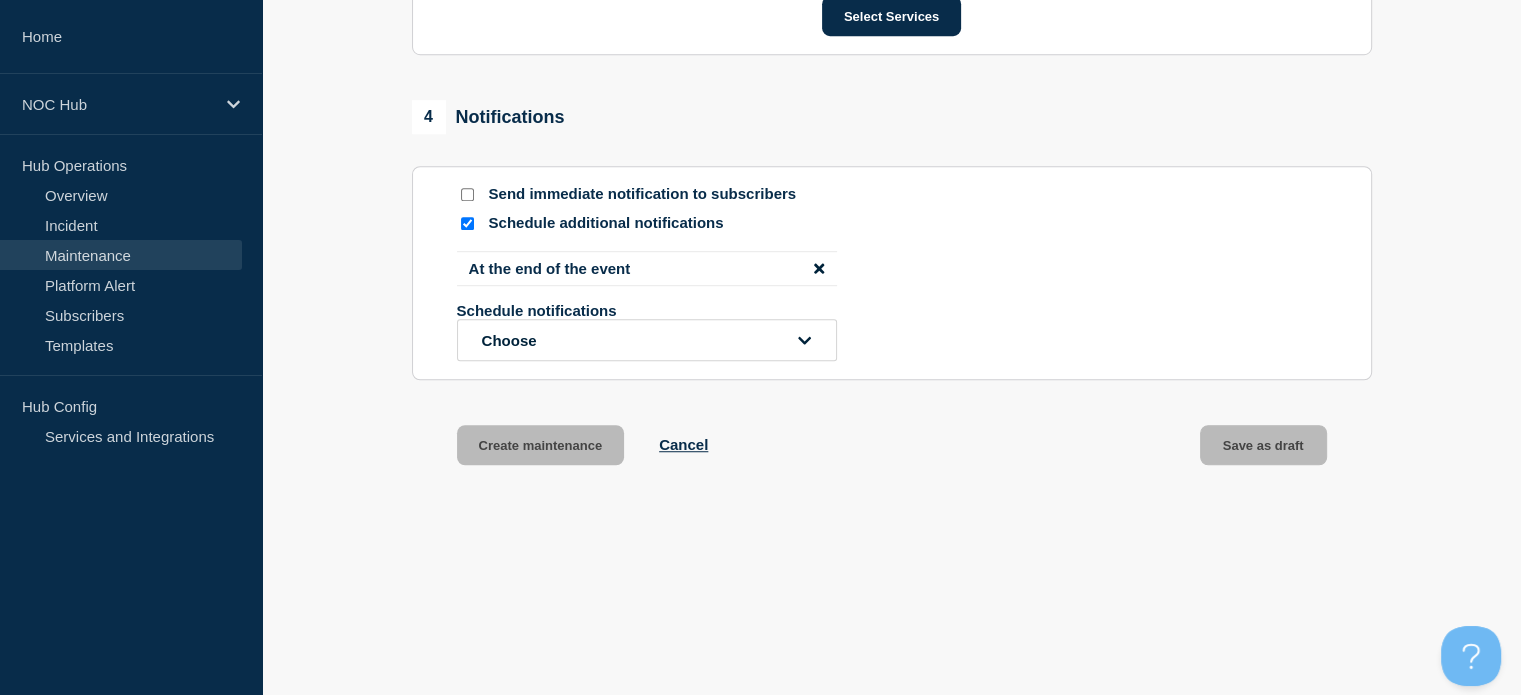 scroll, scrollTop: 1385, scrollLeft: 0, axis: vertical 